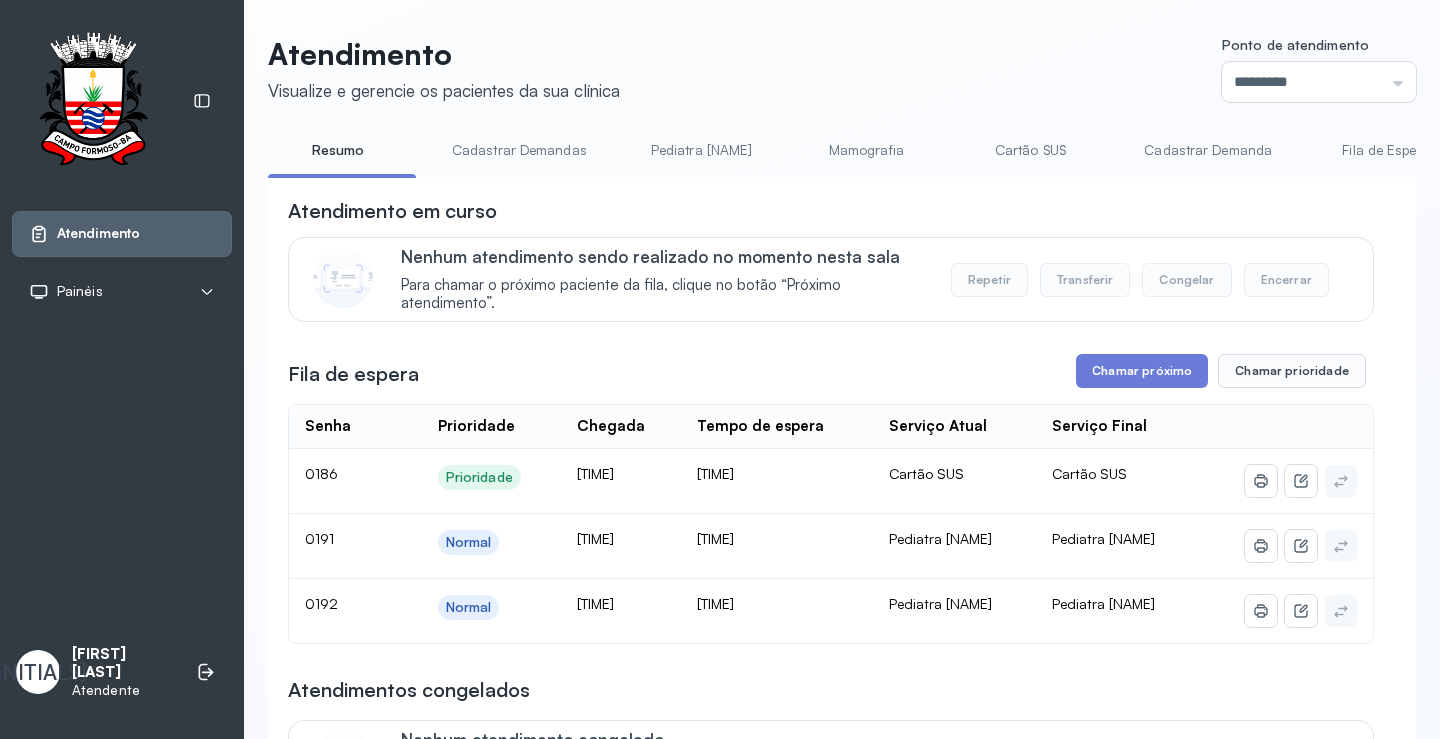 scroll, scrollTop: 0, scrollLeft: 0, axis: both 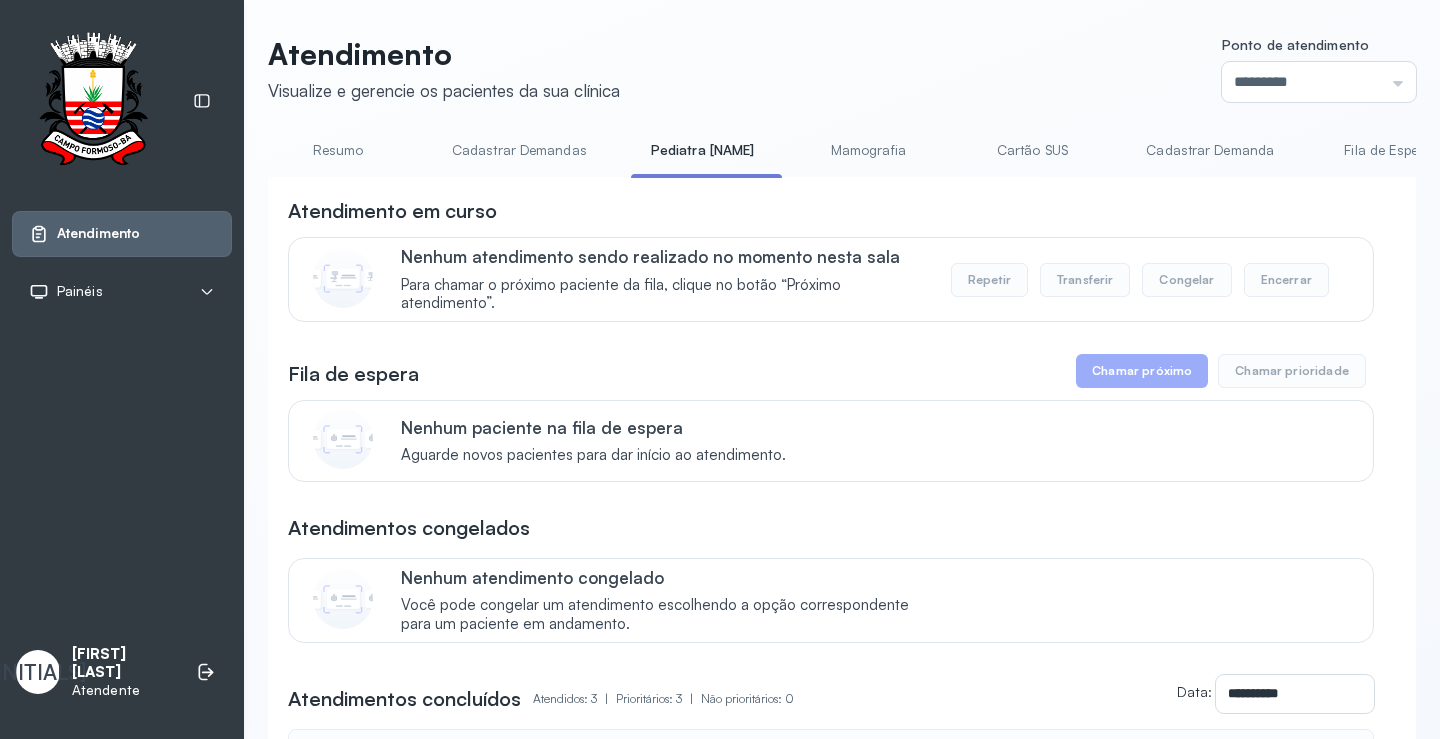 click on "Resumo" at bounding box center [338, 150] 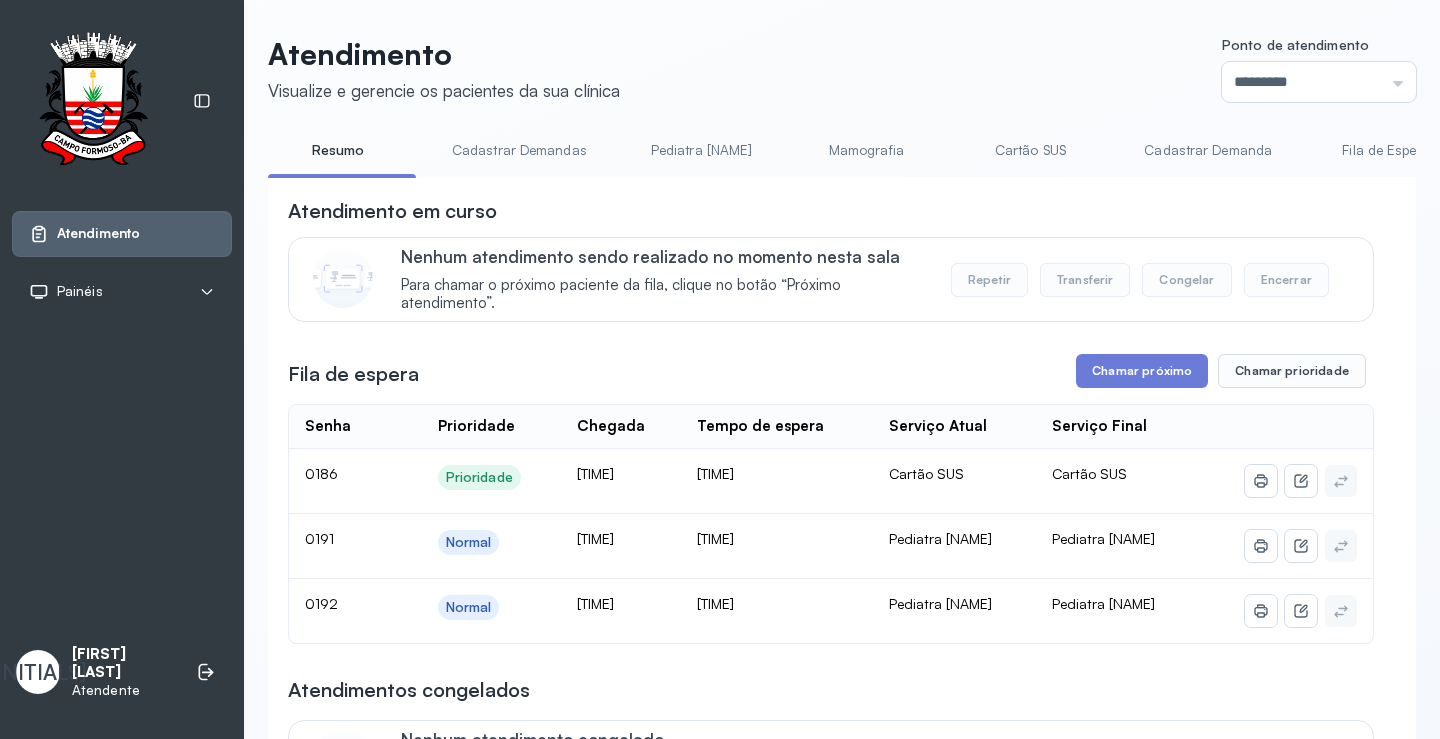 drag, startPoint x: 303, startPoint y: 176, endPoint x: 364, endPoint y: 174, distance: 61.03278 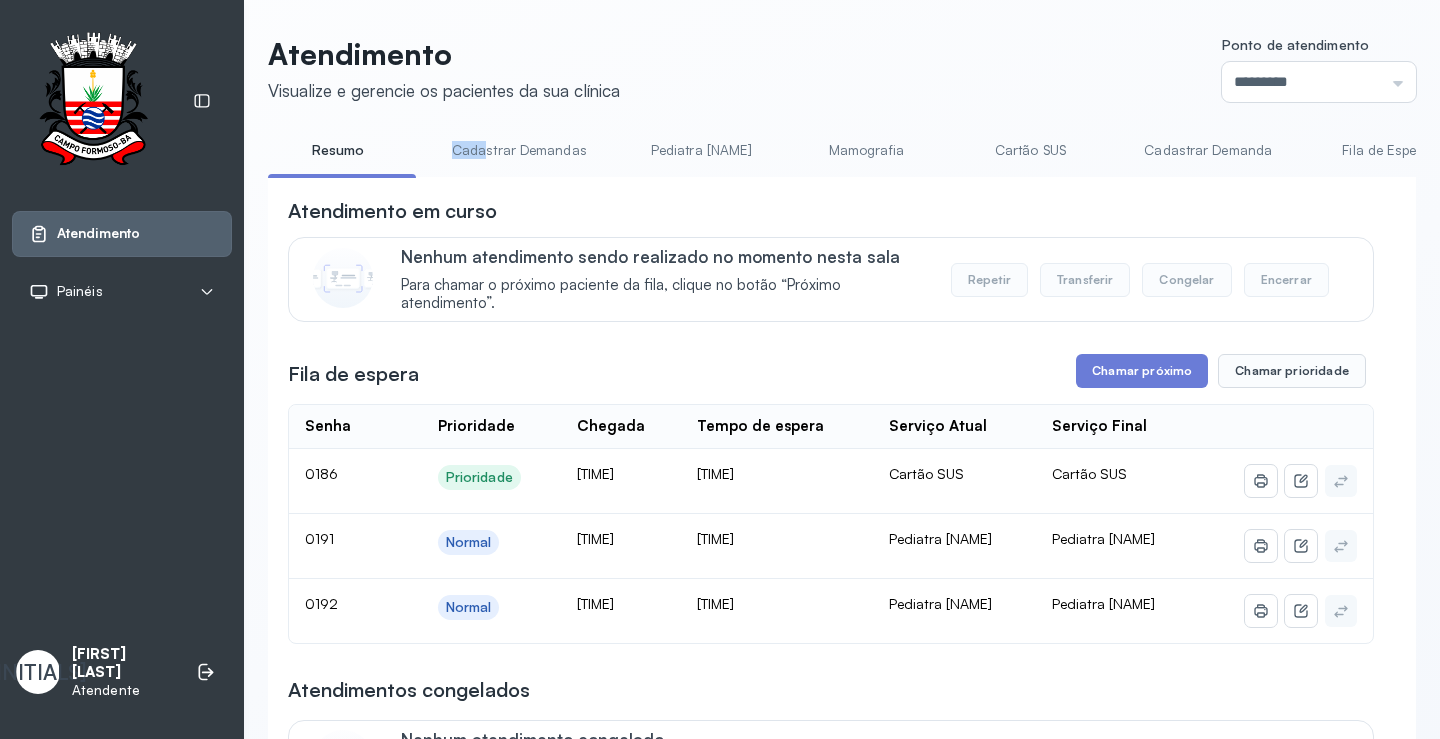 drag, startPoint x: 364, startPoint y: 174, endPoint x: 484, endPoint y: 178, distance: 120.06665 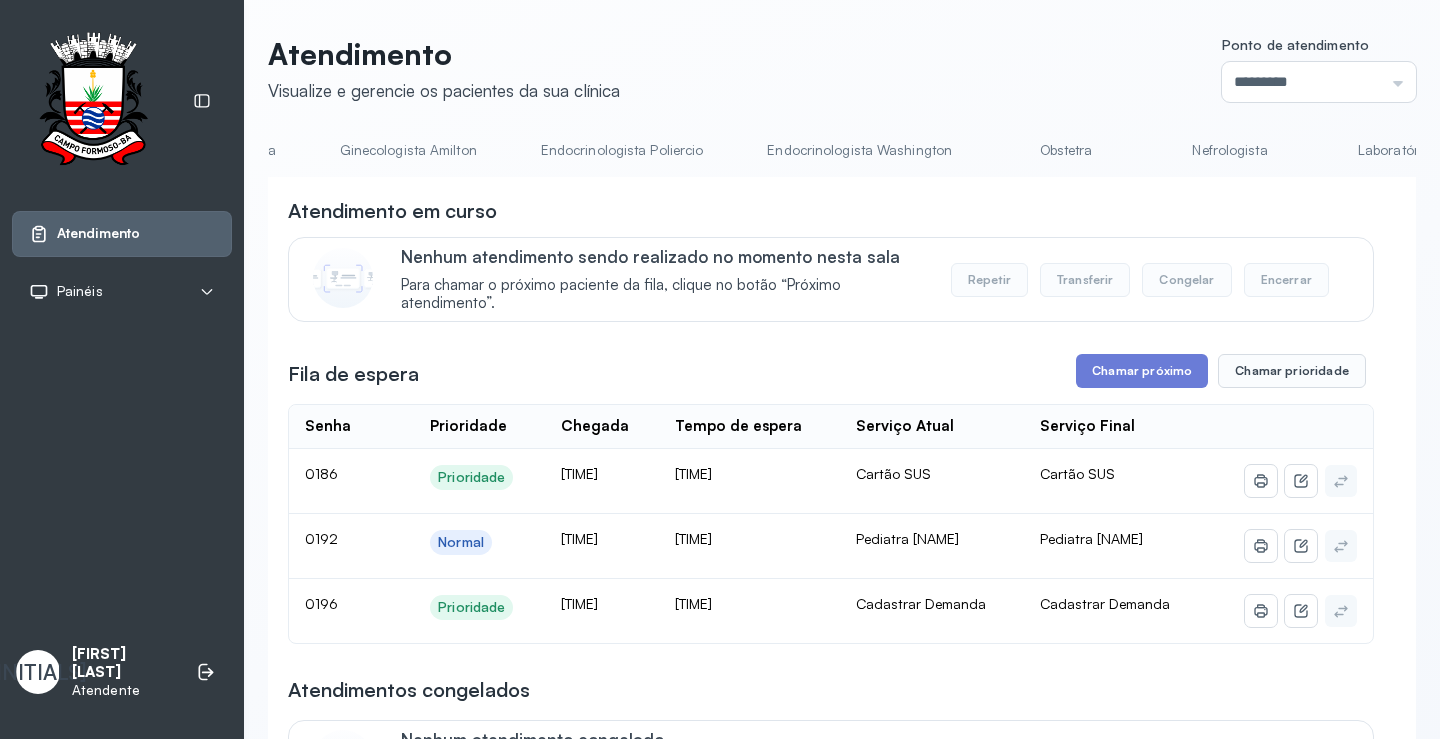 scroll, scrollTop: 0, scrollLeft: 2104, axis: horizontal 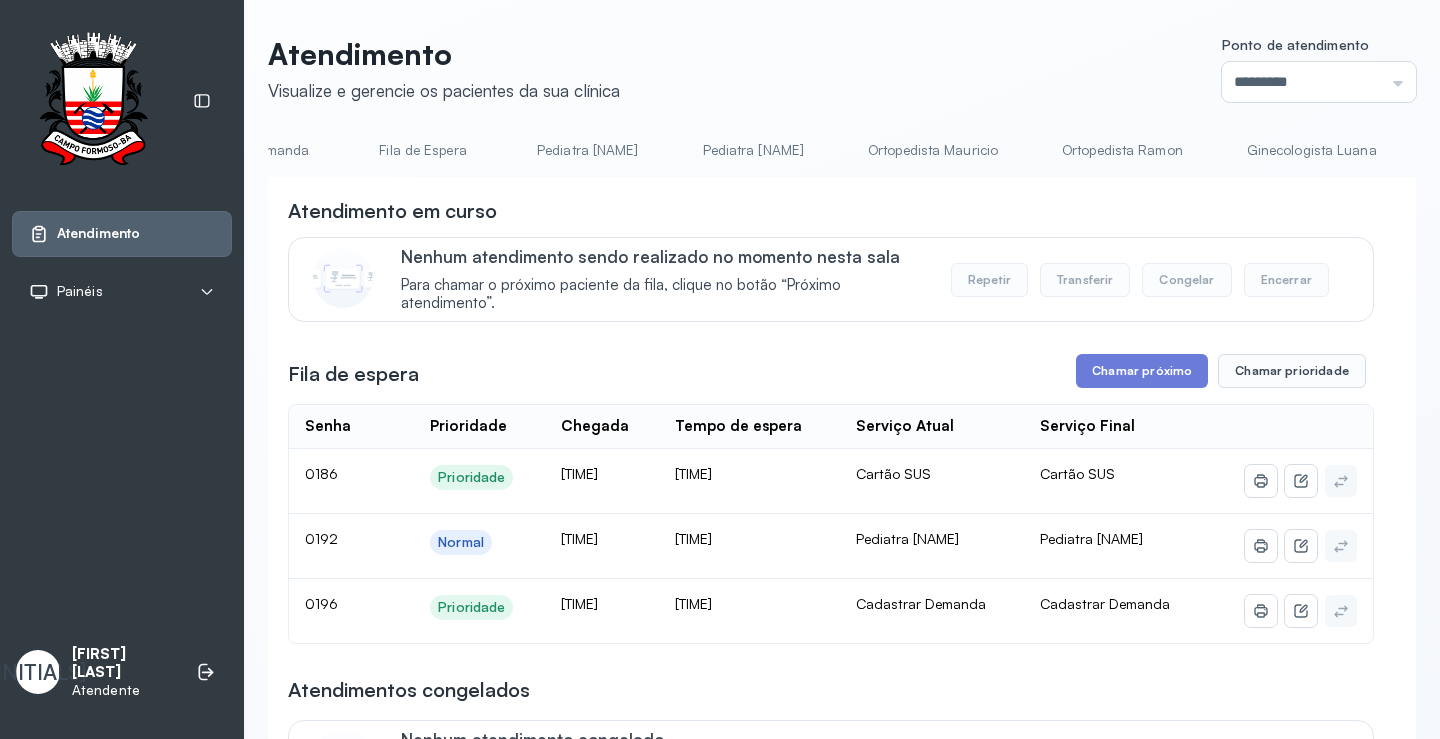 click on "Pediatra [NAME]" 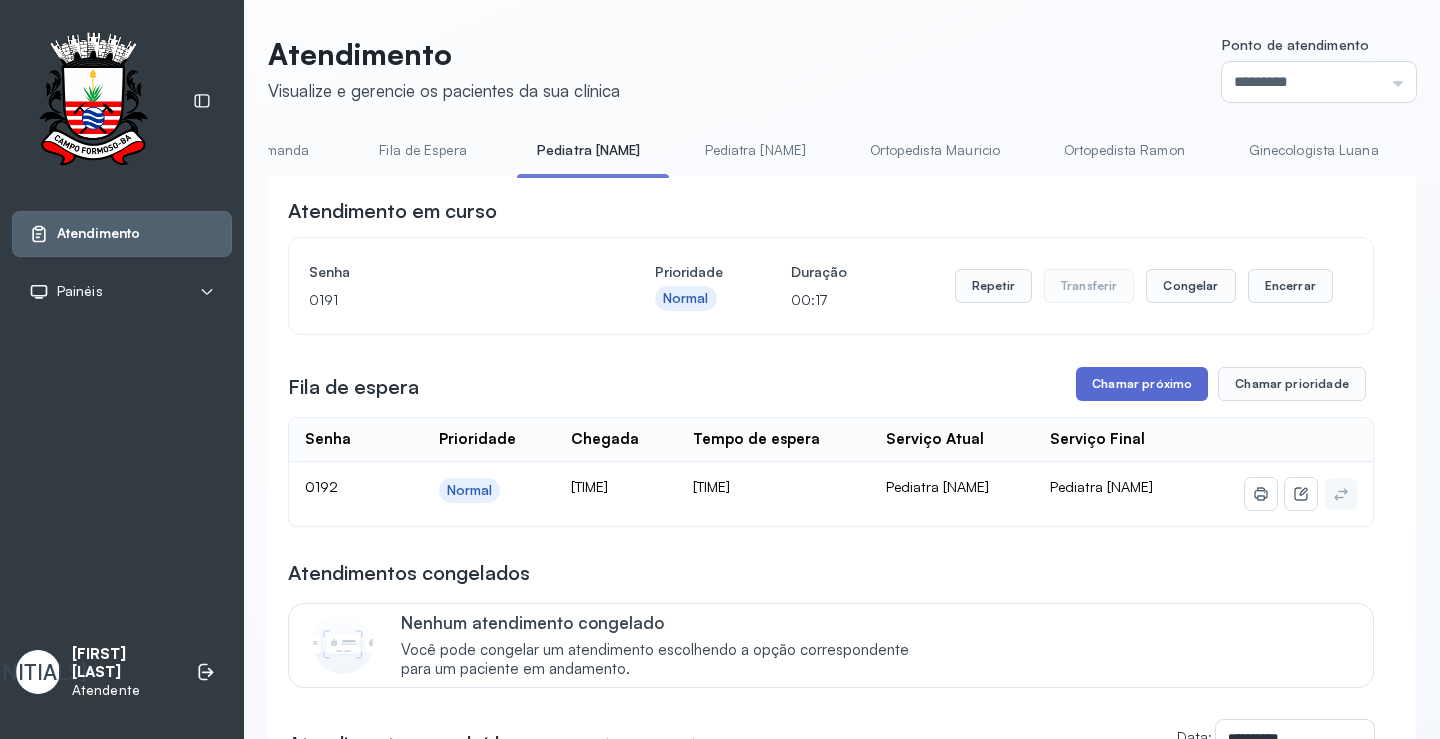 click on "Chamar próximo" at bounding box center [1142, 384] 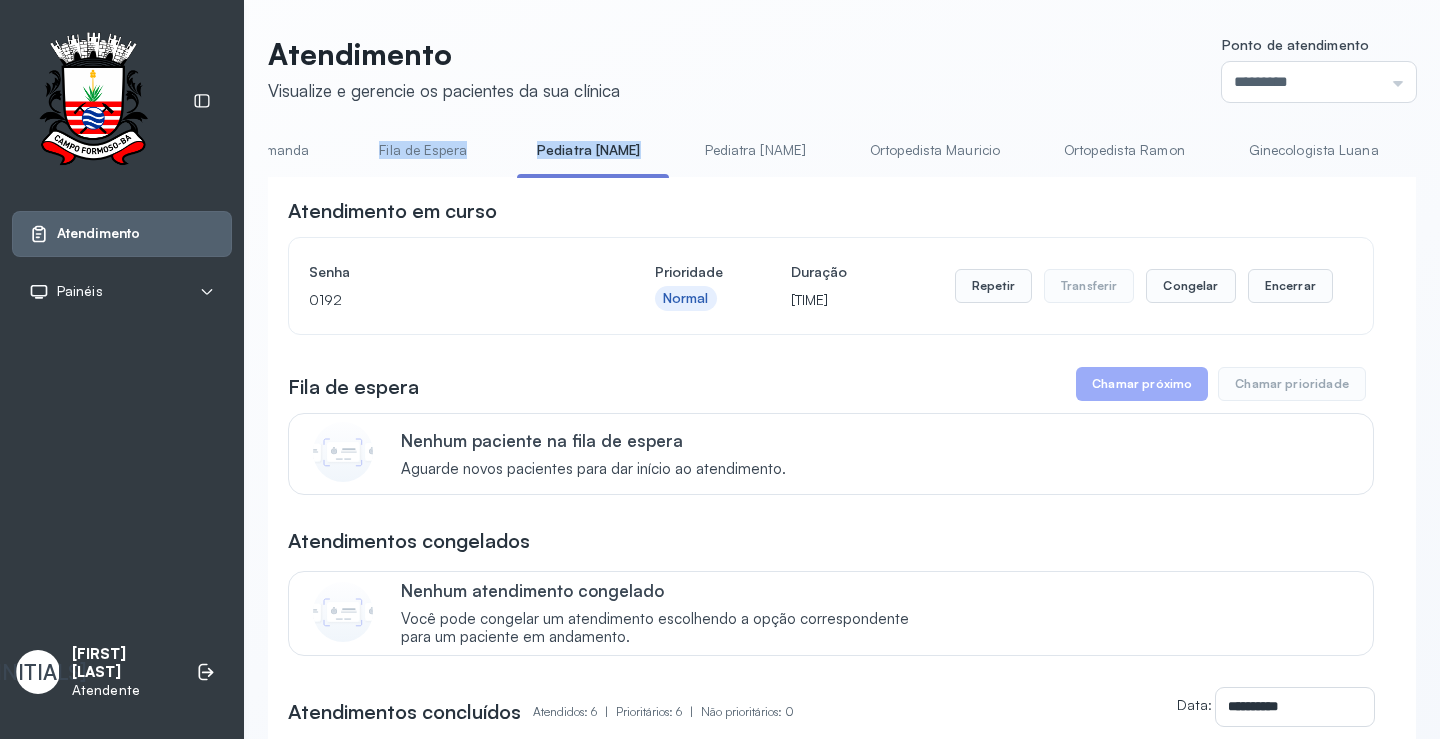 drag, startPoint x: 546, startPoint y: 174, endPoint x: 303, endPoint y: 177, distance: 243.01852 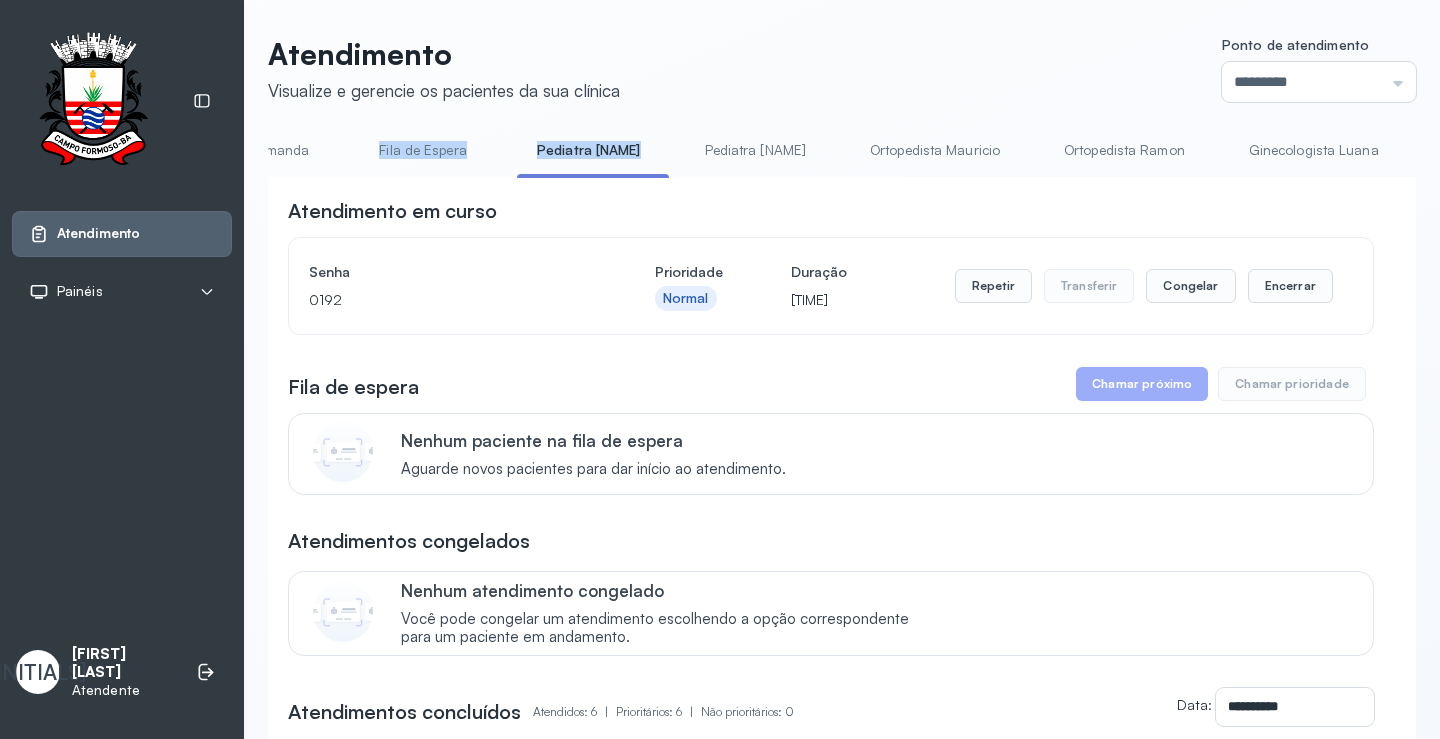 click on "Resumo Cadastrar Demandas Pediatra Eleny Mamografia Cartão SUS Cadastrar Demanda Fila de Espera Pediatra Ubaldina Pediatra Hamilton Ortopedista Mauricio Ortopedista Ramon Ginecologista Luana Ginecologista Amilton Endocrinologista Poliercio Endocrinologista Washington Obstetra Nefrologista Laboratório" at bounding box center (-121, 156) 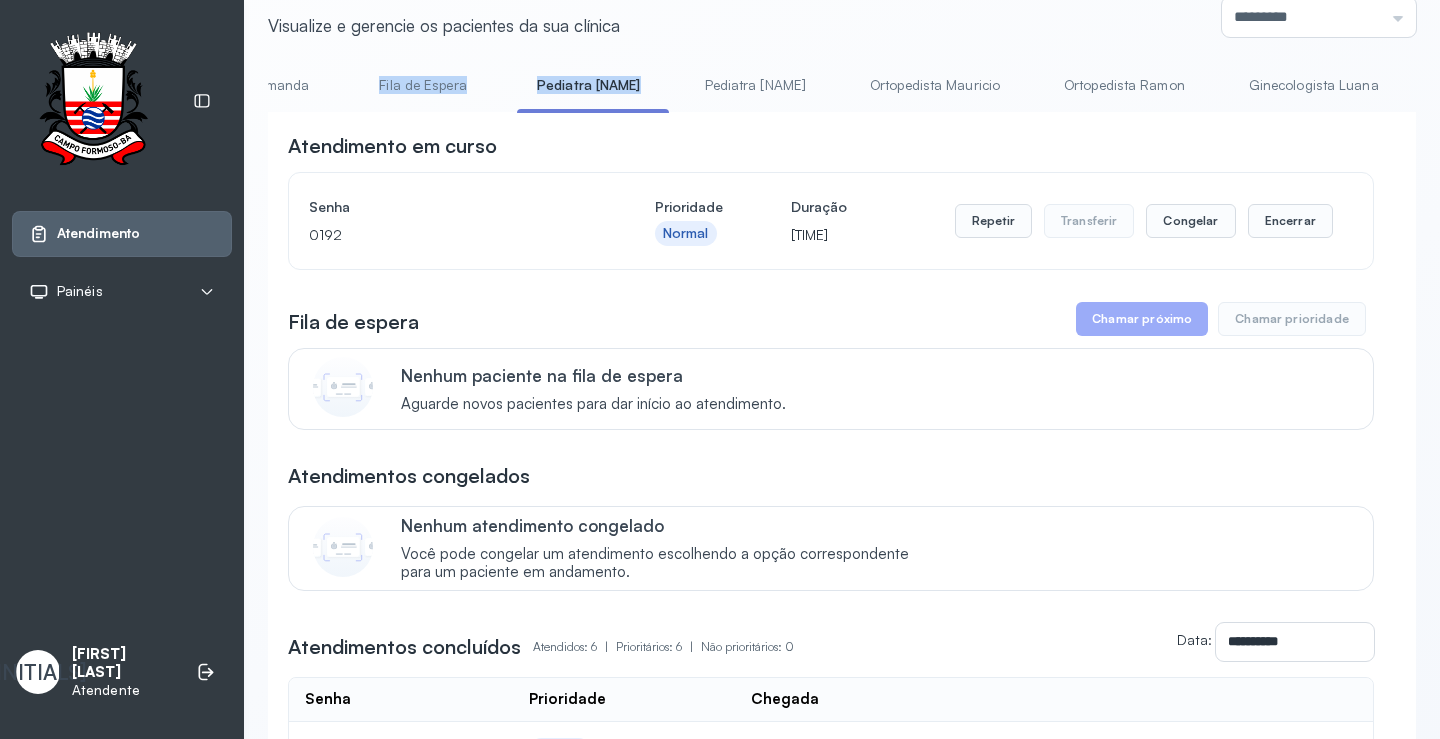 scroll, scrollTop: 100, scrollLeft: 0, axis: vertical 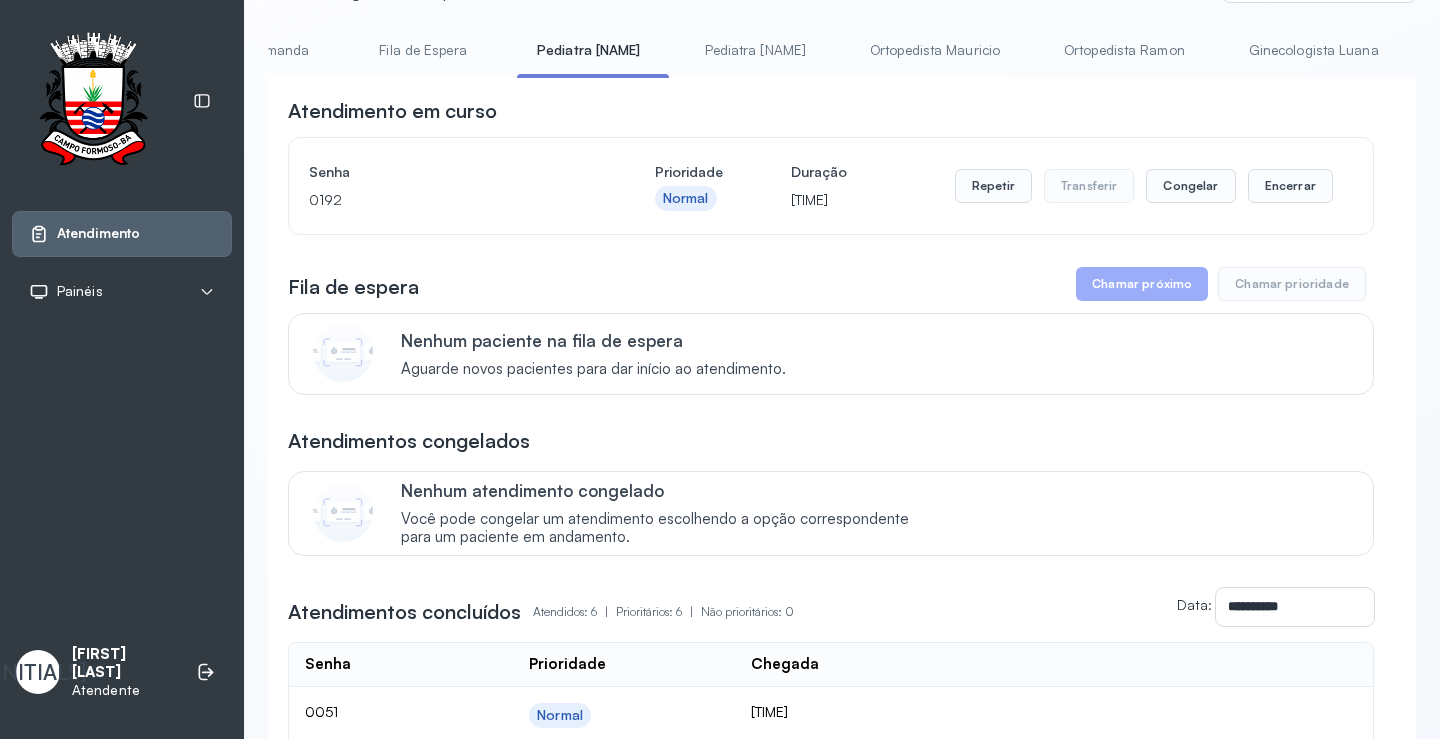 click on "Atendimento em curso" at bounding box center [831, 111] 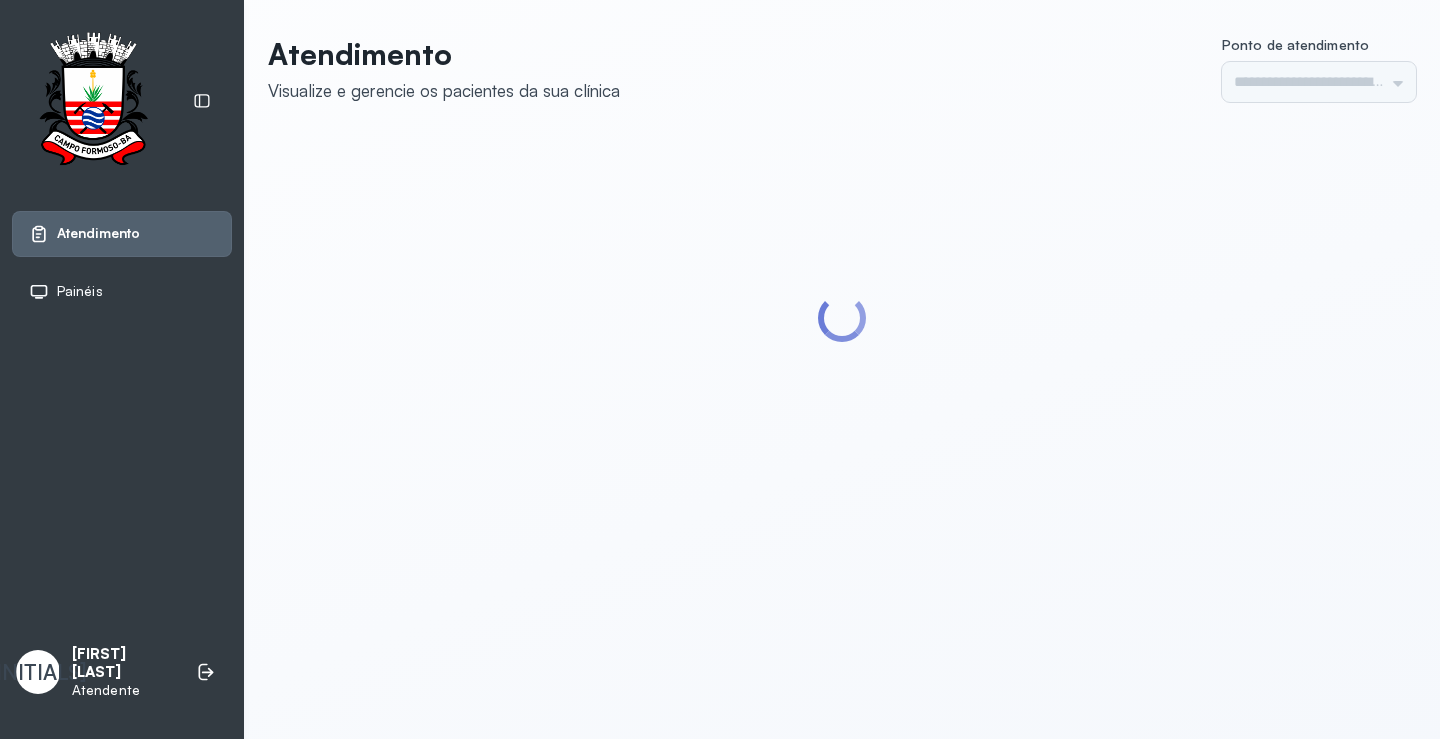 scroll, scrollTop: 0, scrollLeft: 0, axis: both 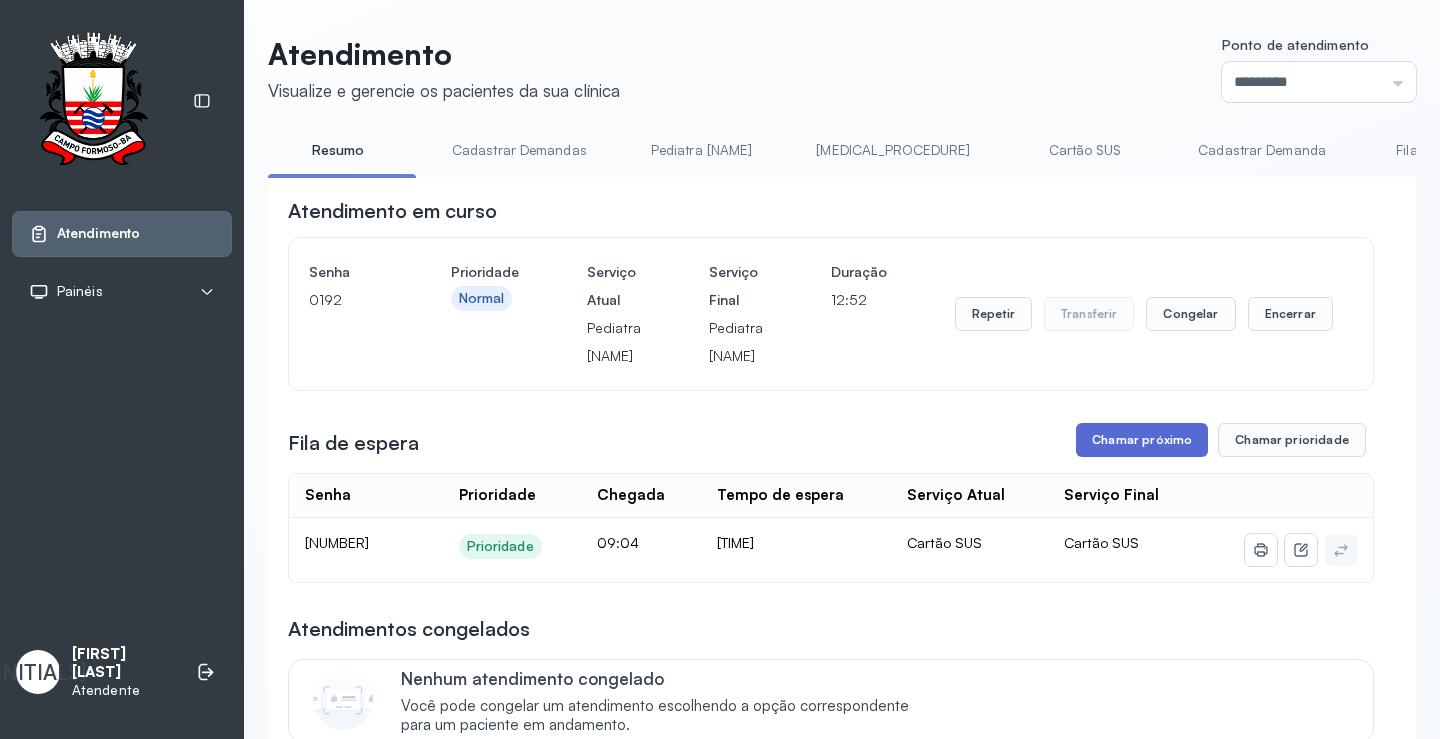 click on "Chamar próximo" at bounding box center (1142, 440) 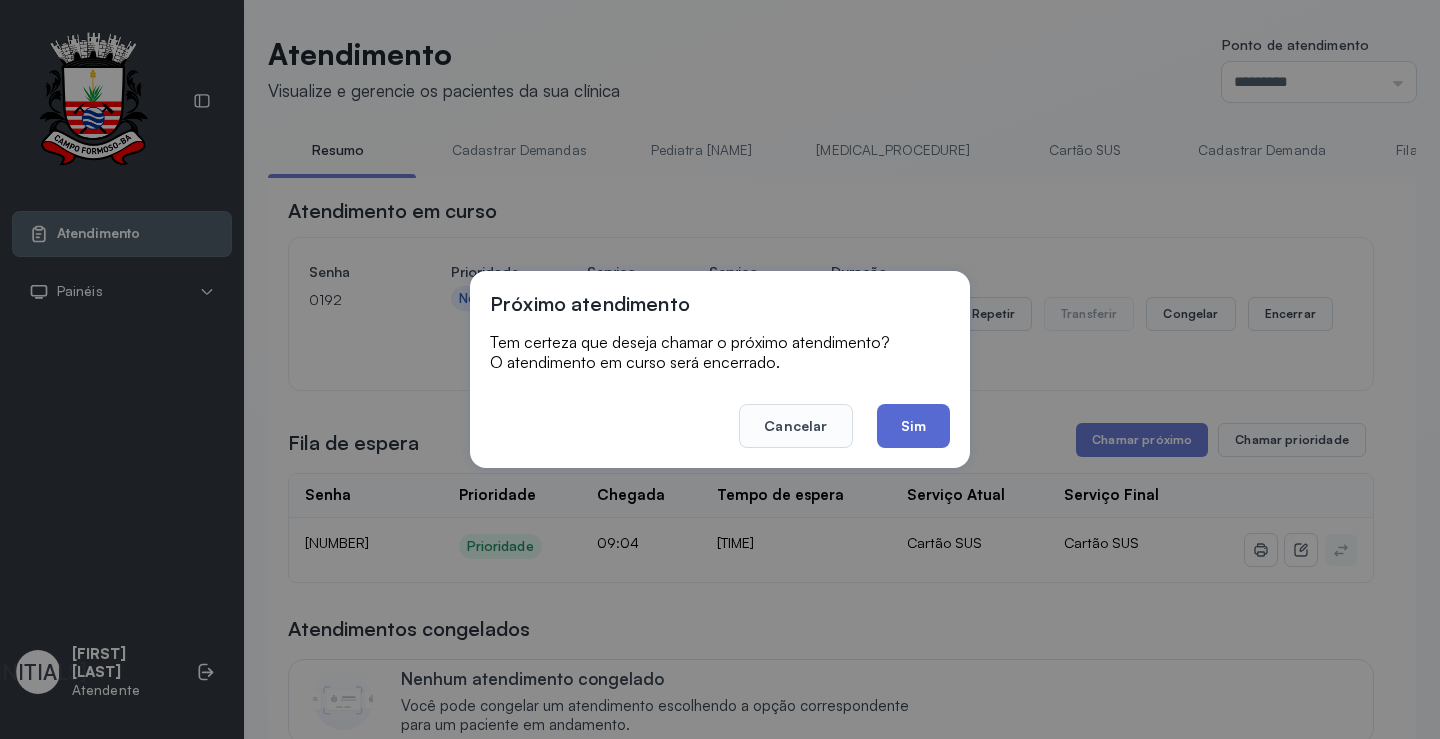 click on "Sim" 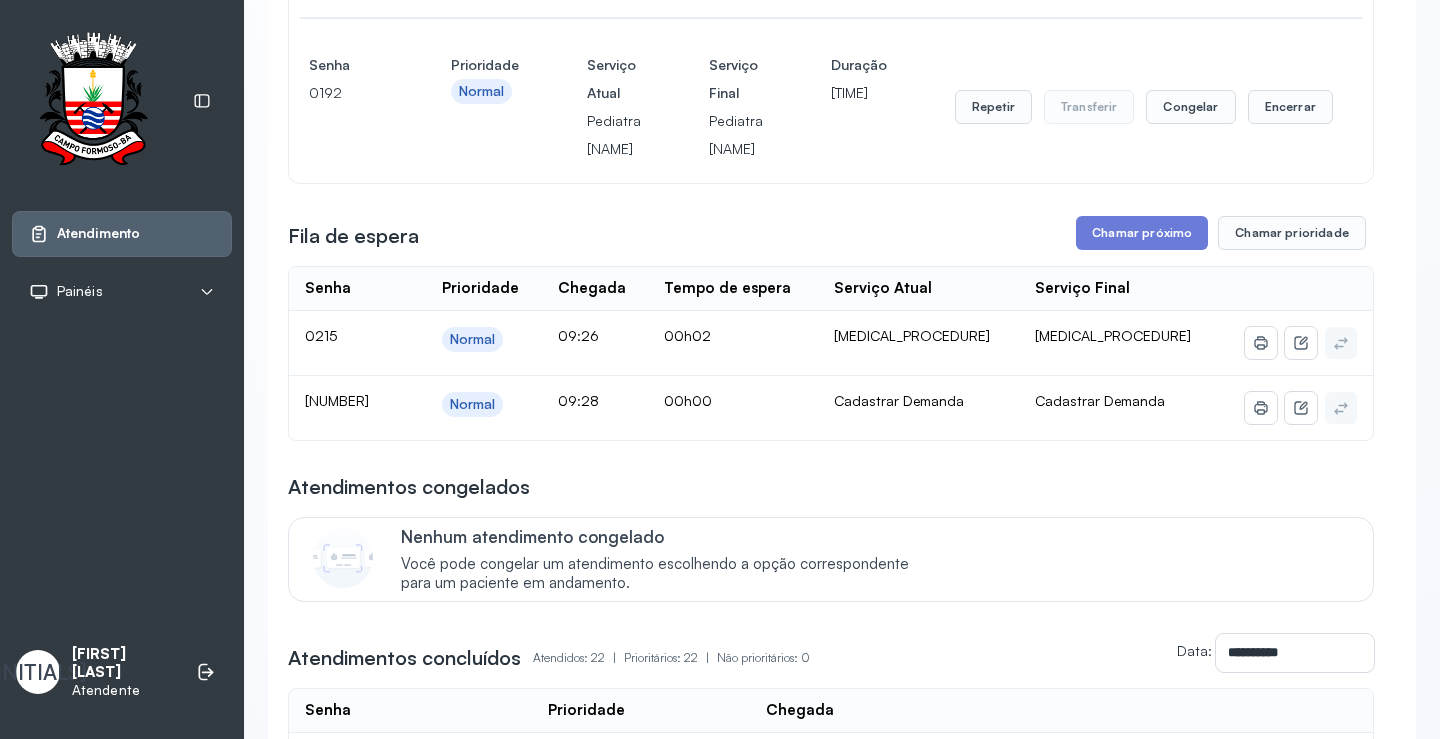 scroll, scrollTop: 400, scrollLeft: 0, axis: vertical 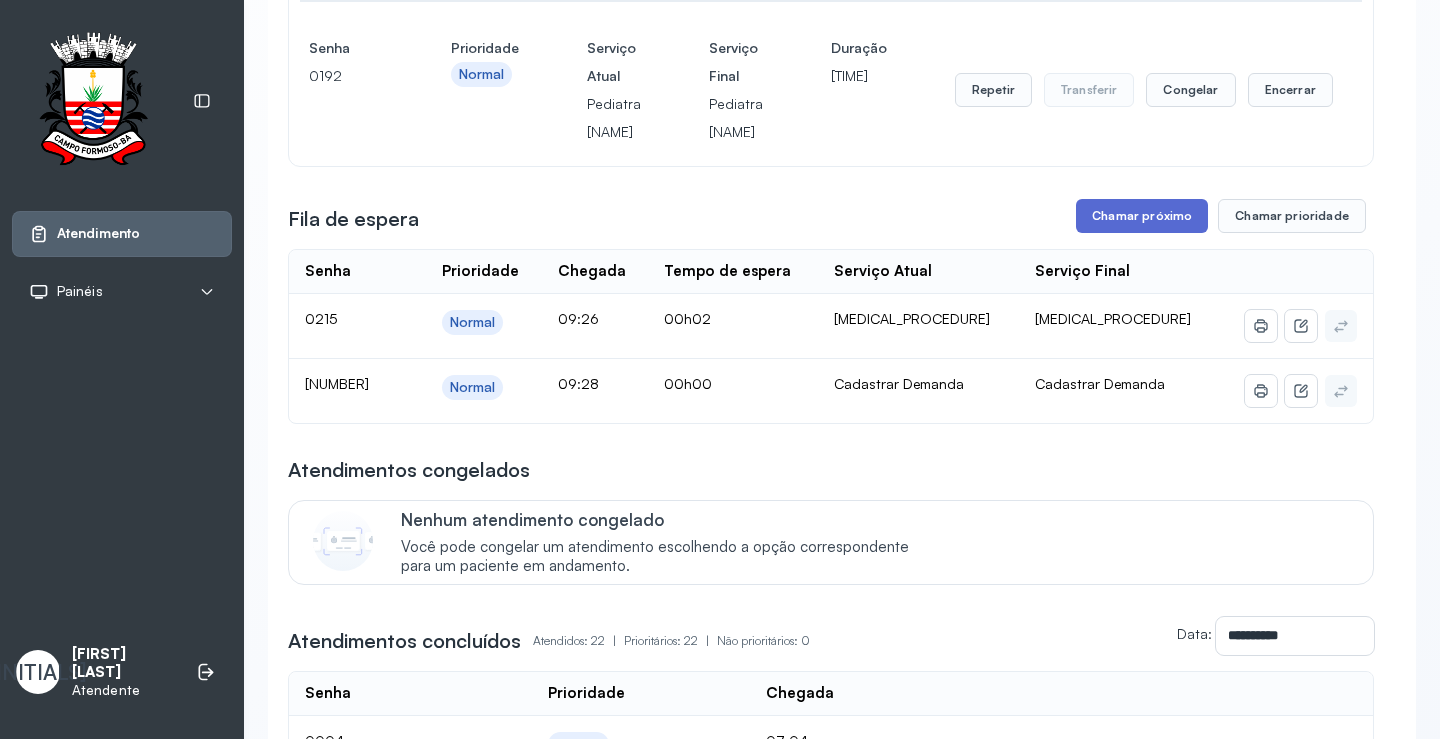 click on "Chamar próximo" at bounding box center [1142, 216] 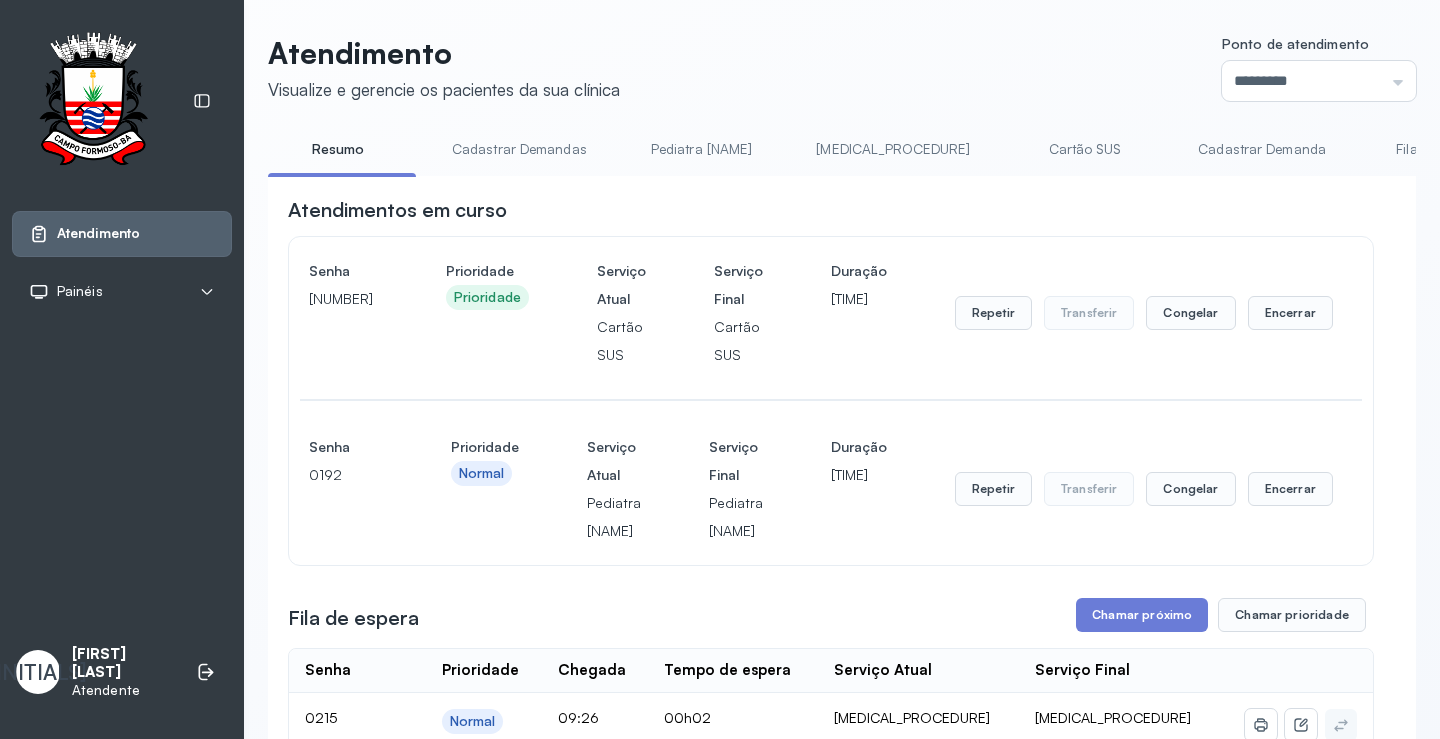 scroll, scrollTop: 400, scrollLeft: 0, axis: vertical 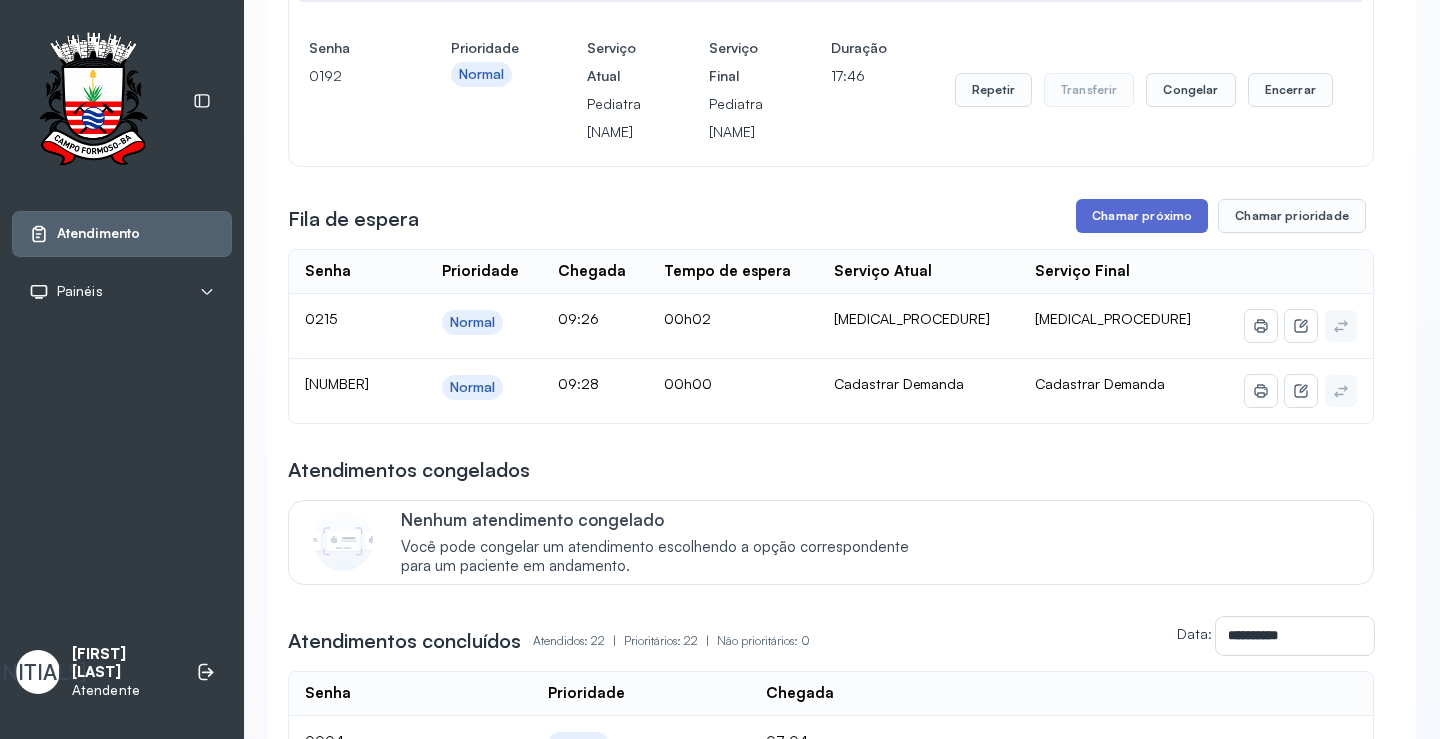 click on "Chamar próximo" at bounding box center [1142, 216] 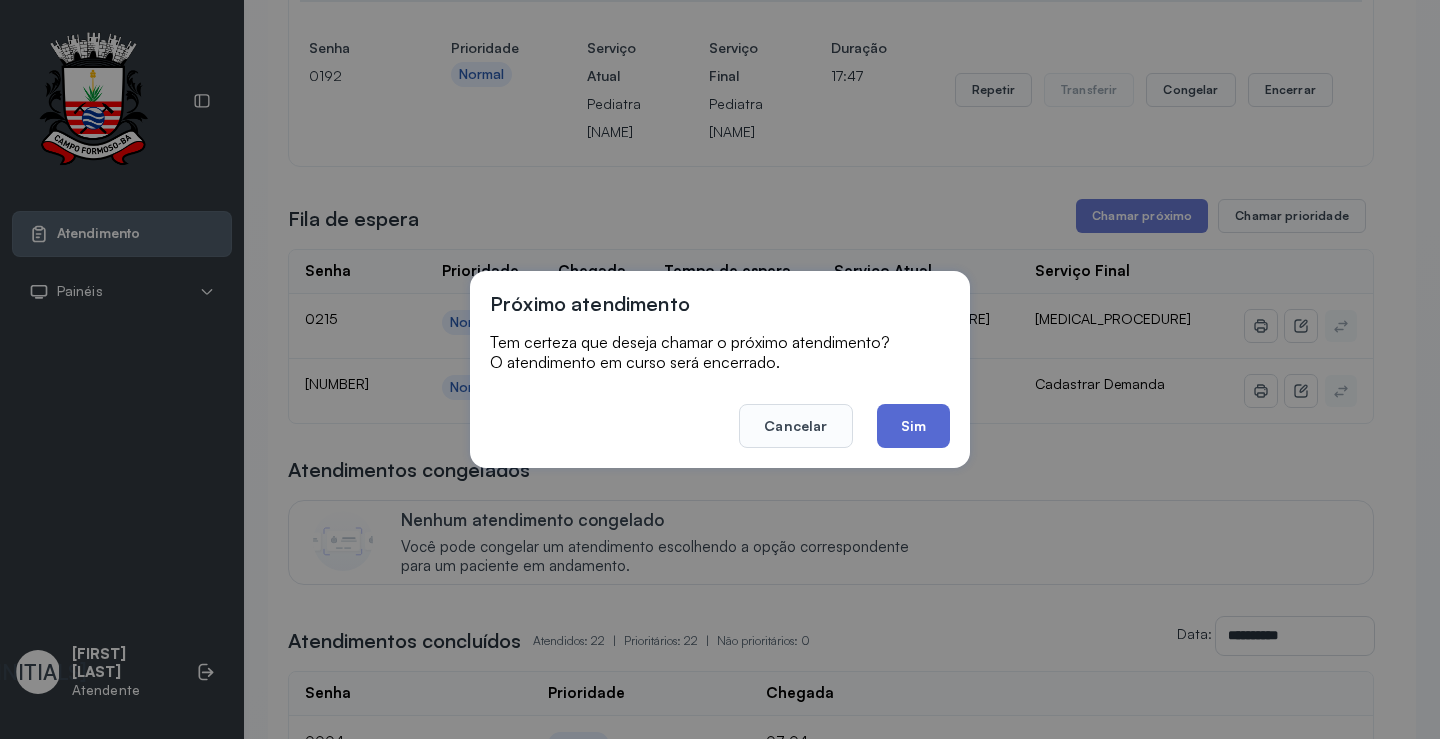 click on "Sim" 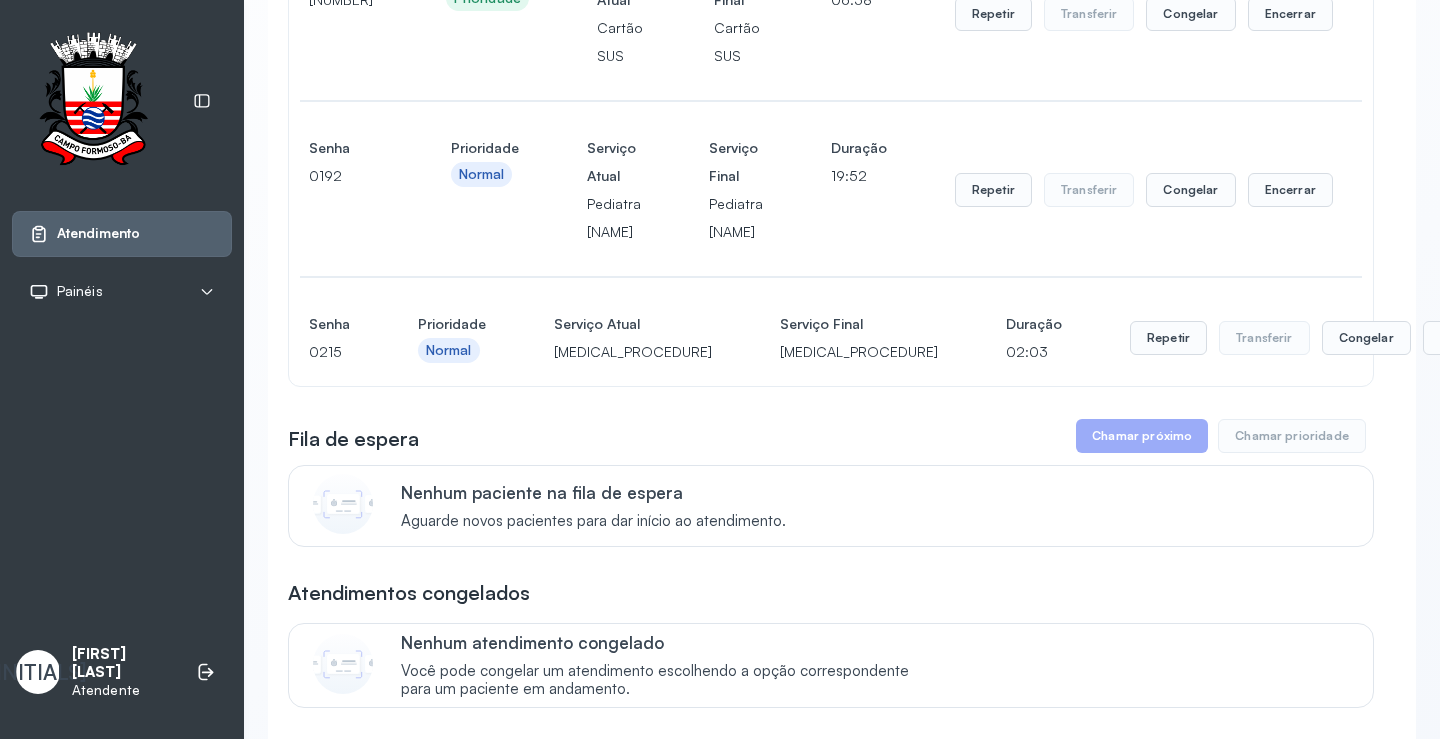 scroll, scrollTop: 0, scrollLeft: 0, axis: both 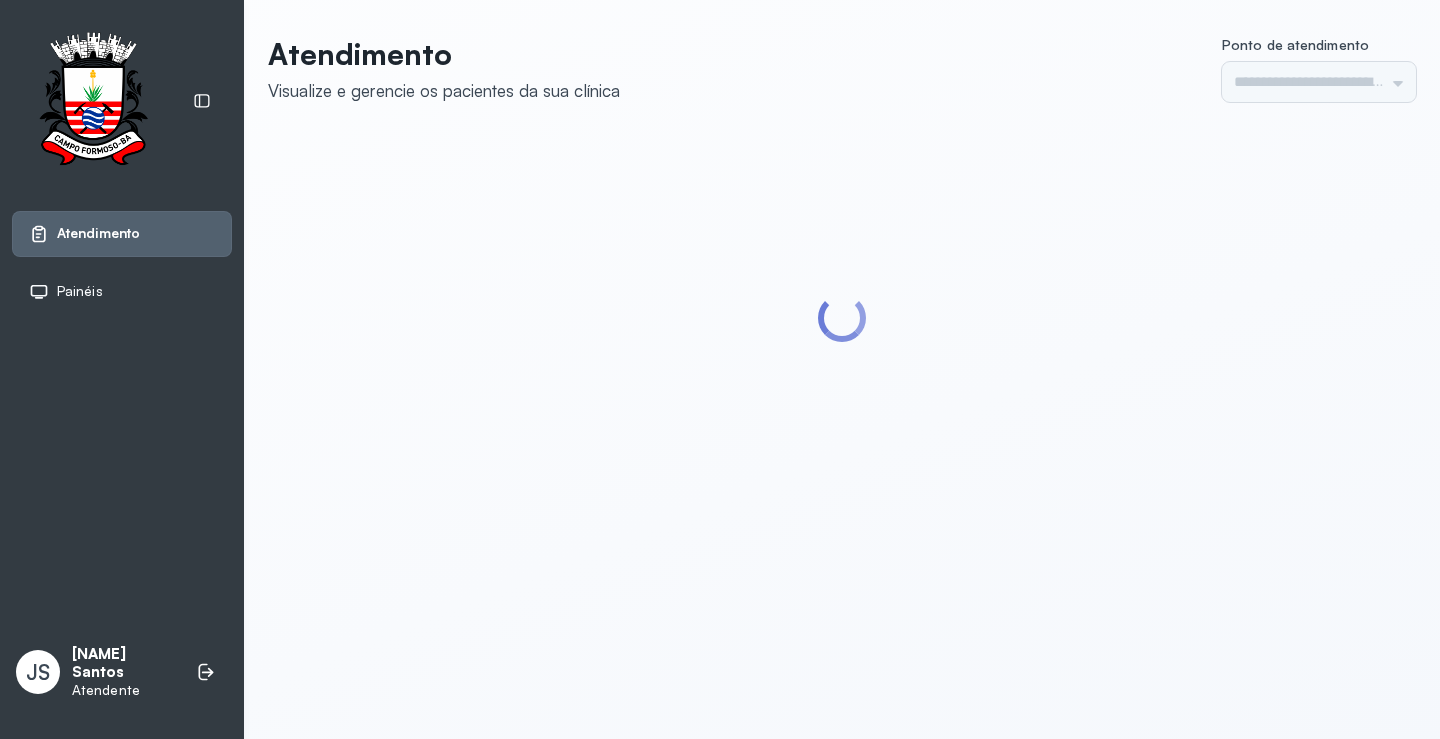 type on "*********" 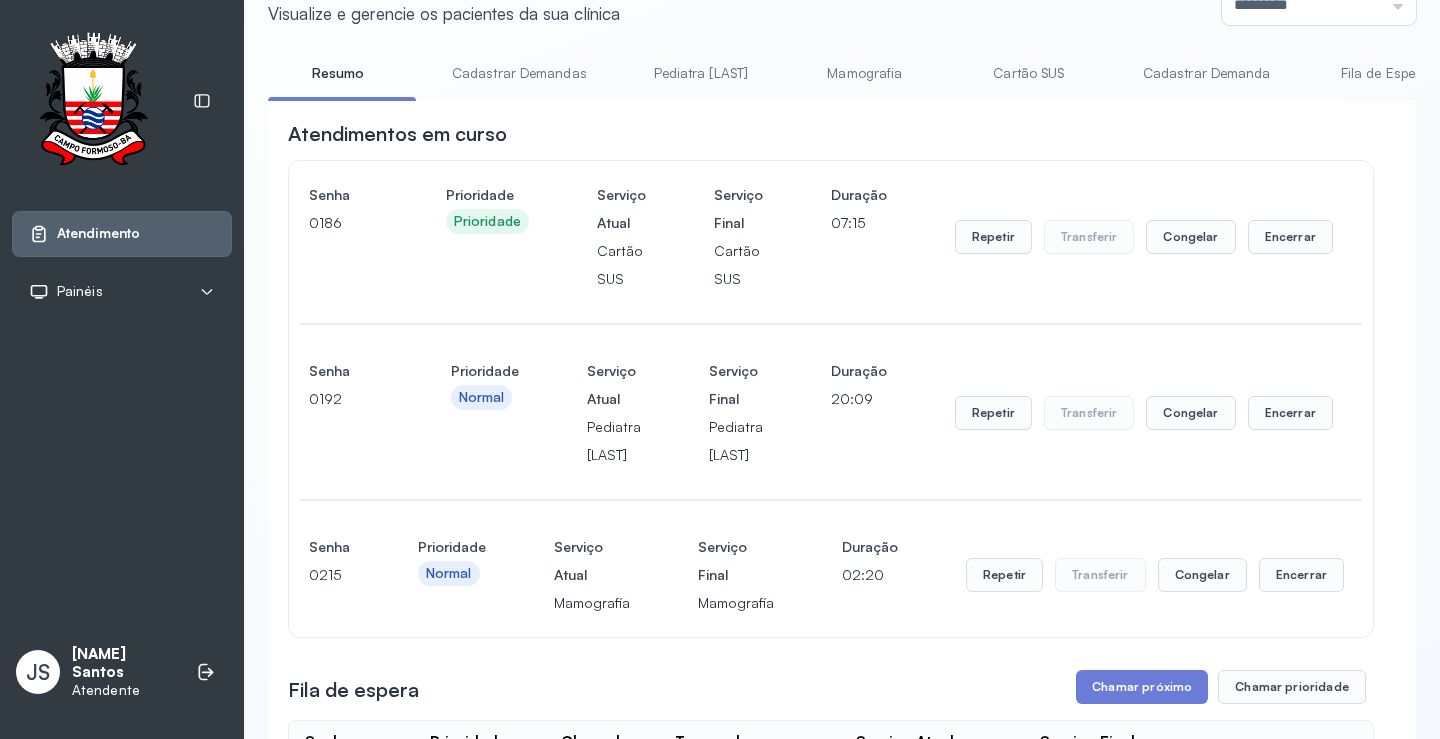 scroll, scrollTop: 300, scrollLeft: 0, axis: vertical 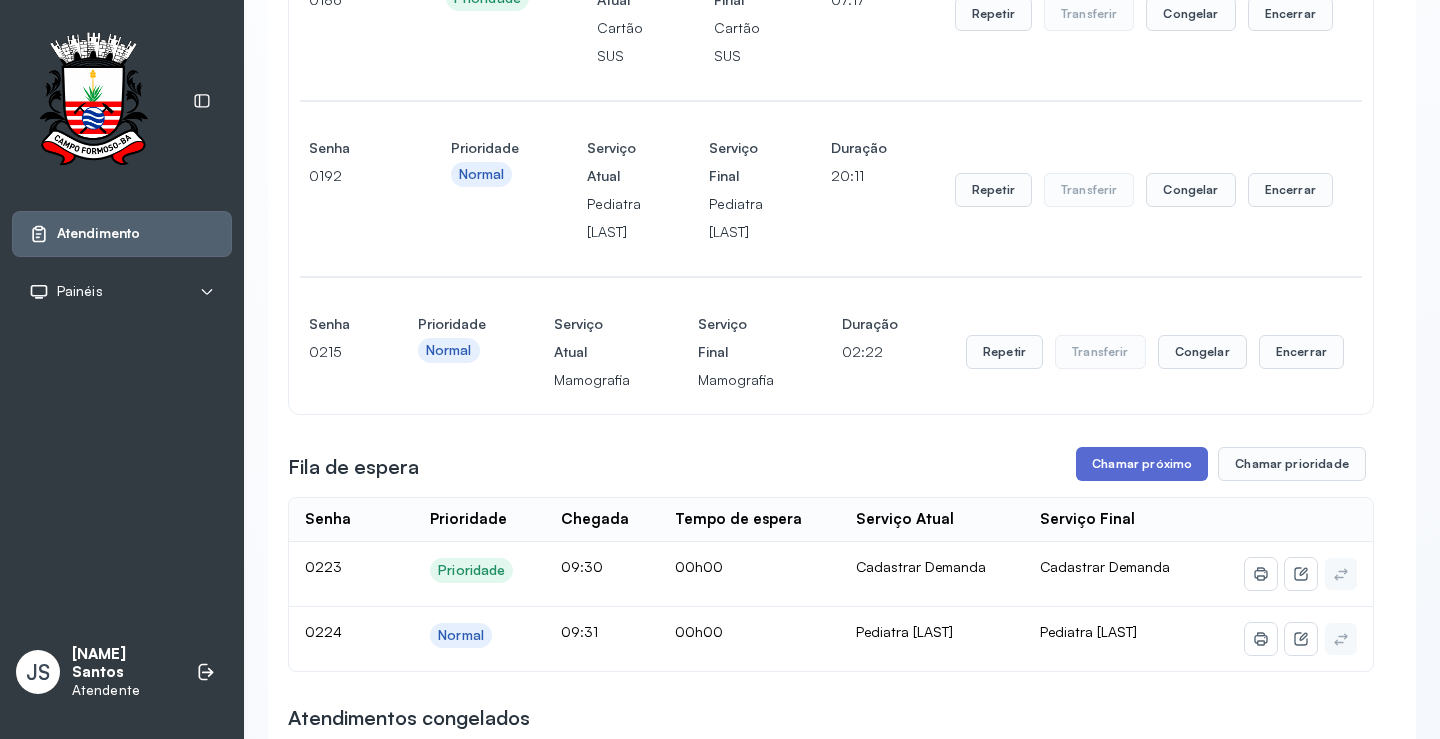 click on "Chamar próximo" at bounding box center [1142, 464] 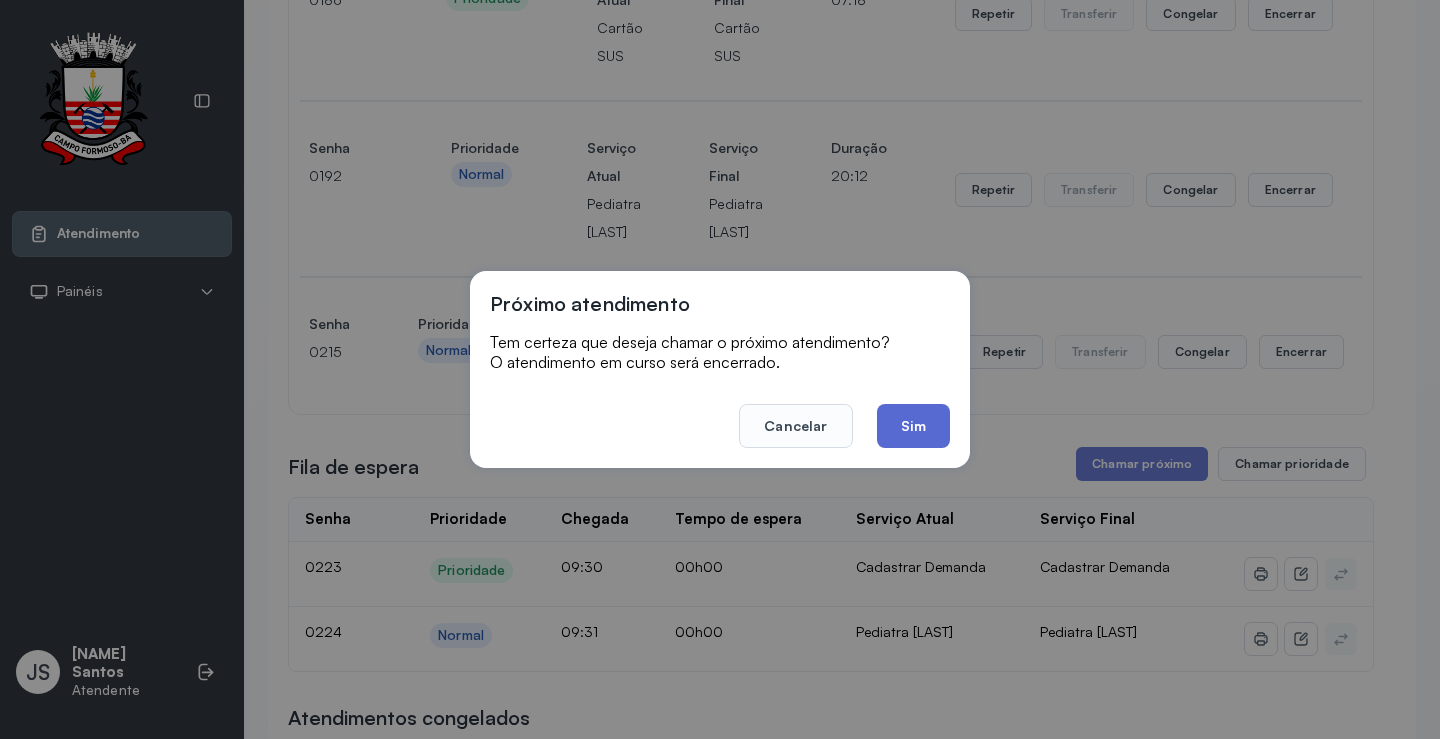click on "Sim" 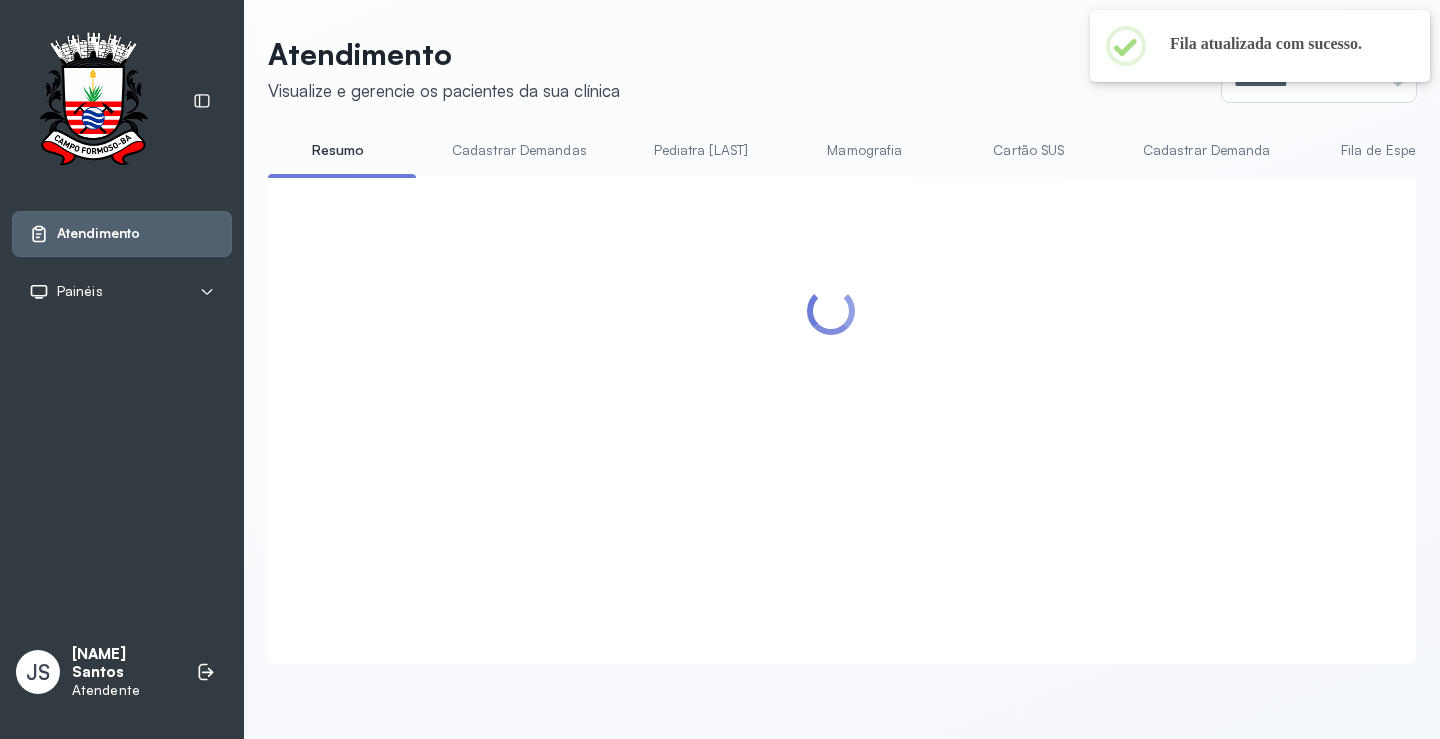 scroll, scrollTop: 300, scrollLeft: 0, axis: vertical 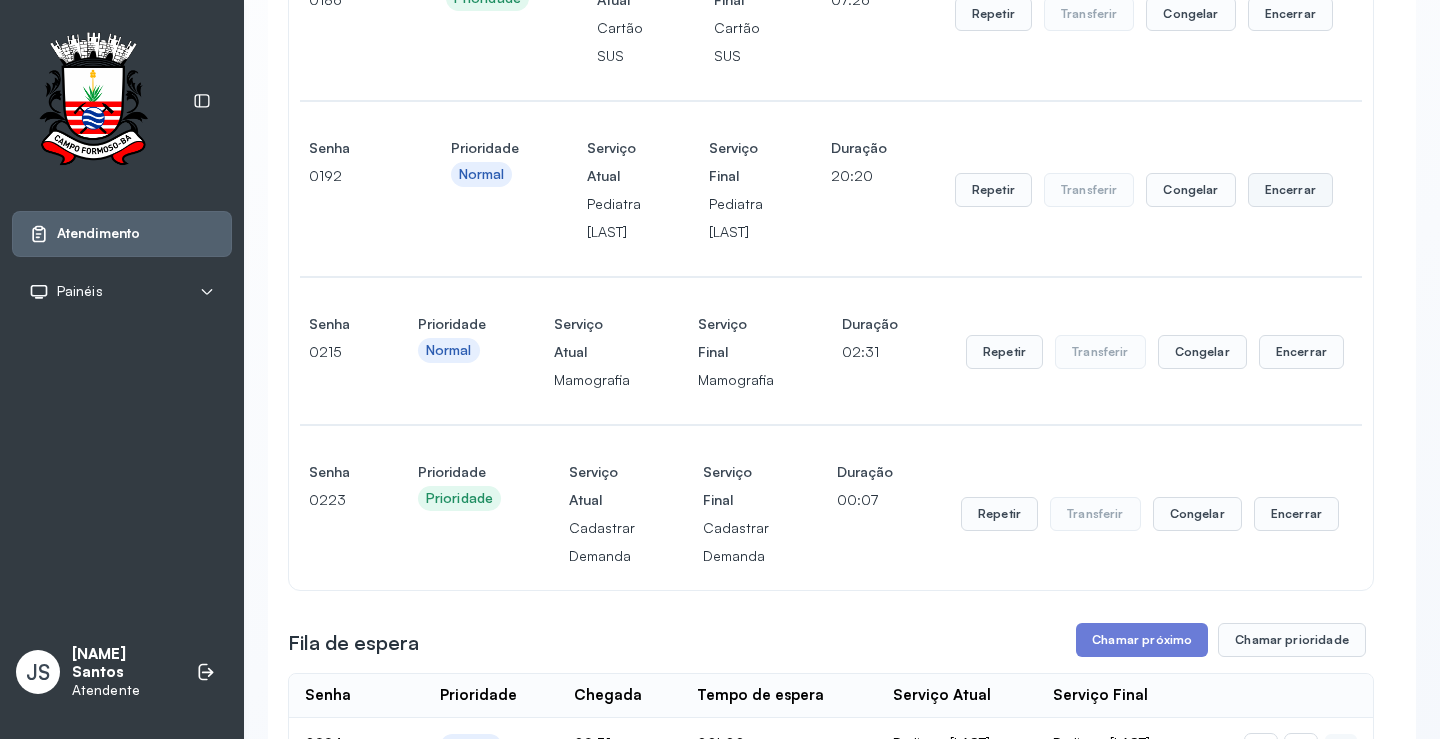 click on "Encerrar" at bounding box center [1290, 14] 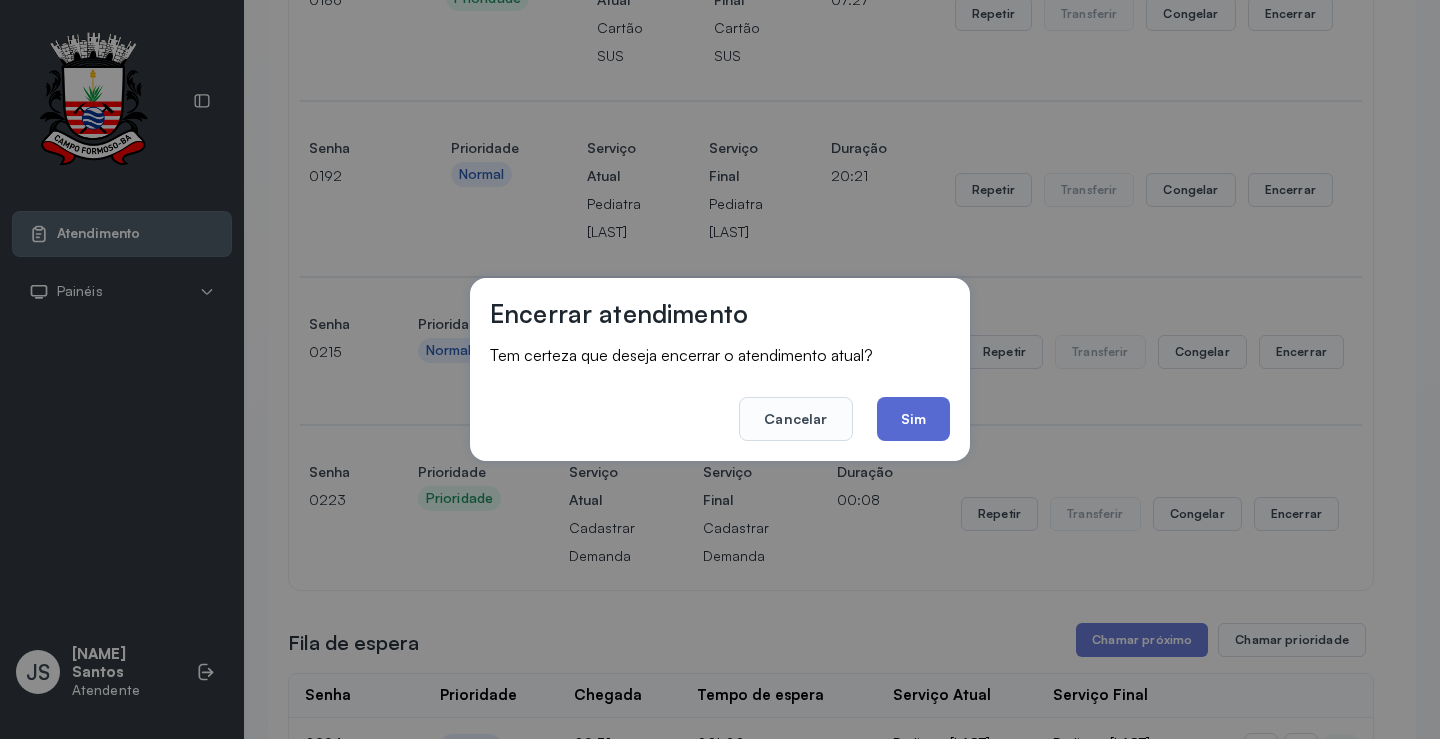 click on "Sim" 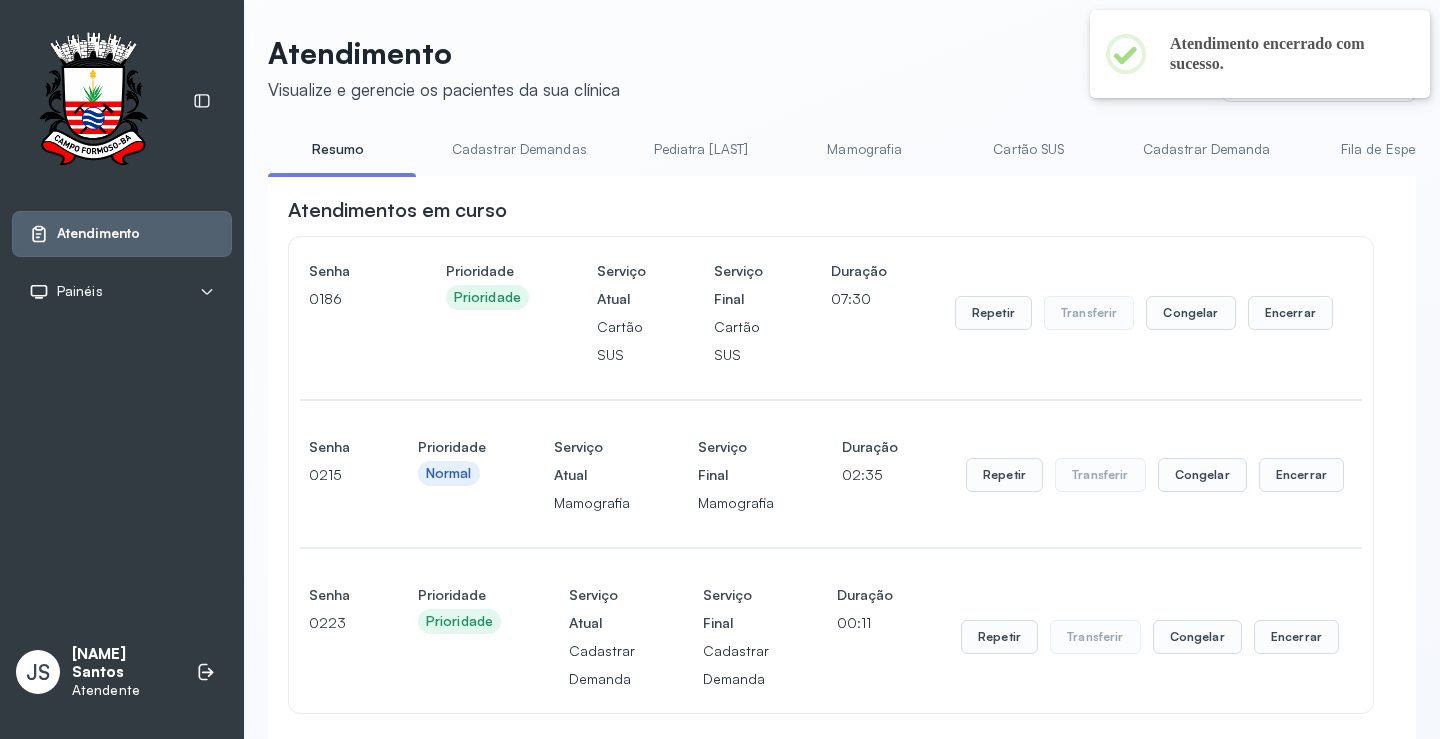 scroll, scrollTop: 300, scrollLeft: 0, axis: vertical 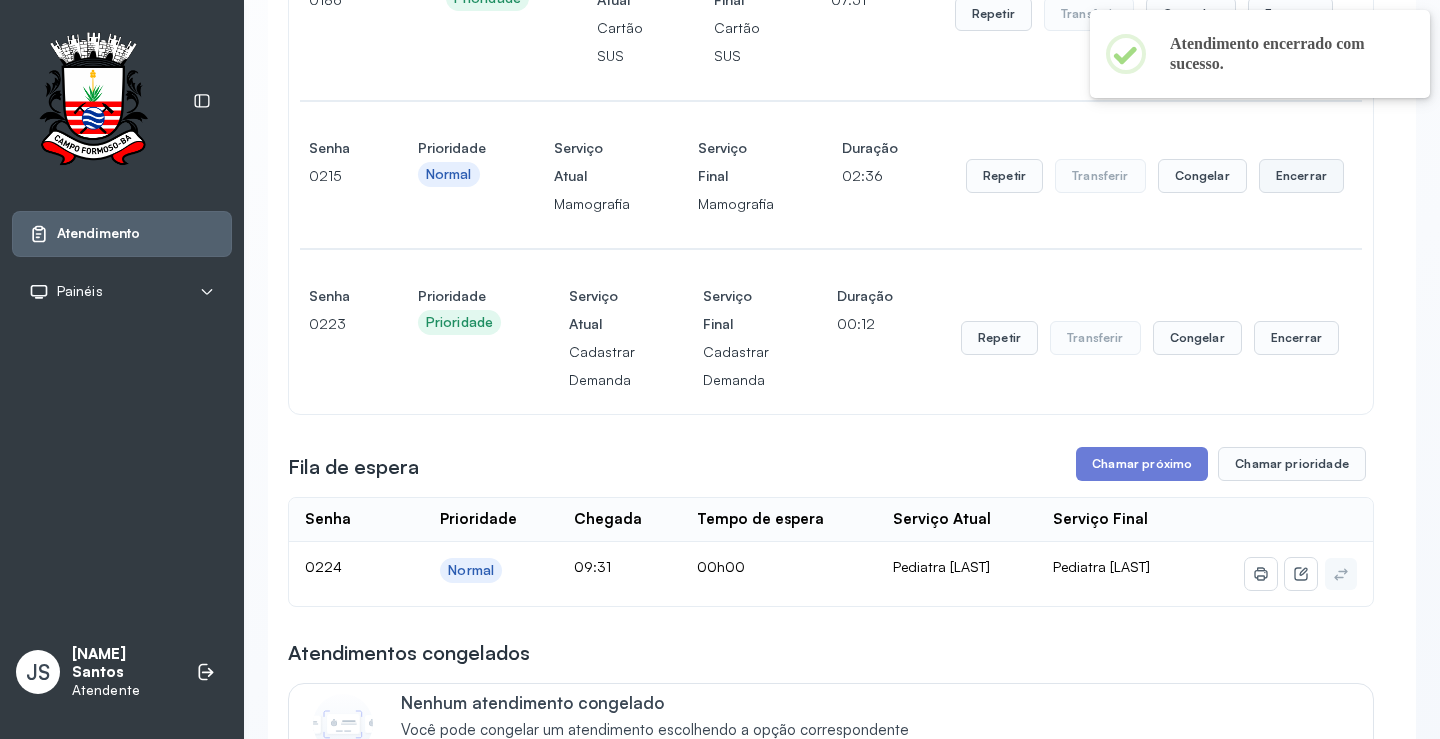 click on "Encerrar" at bounding box center (1290, 14) 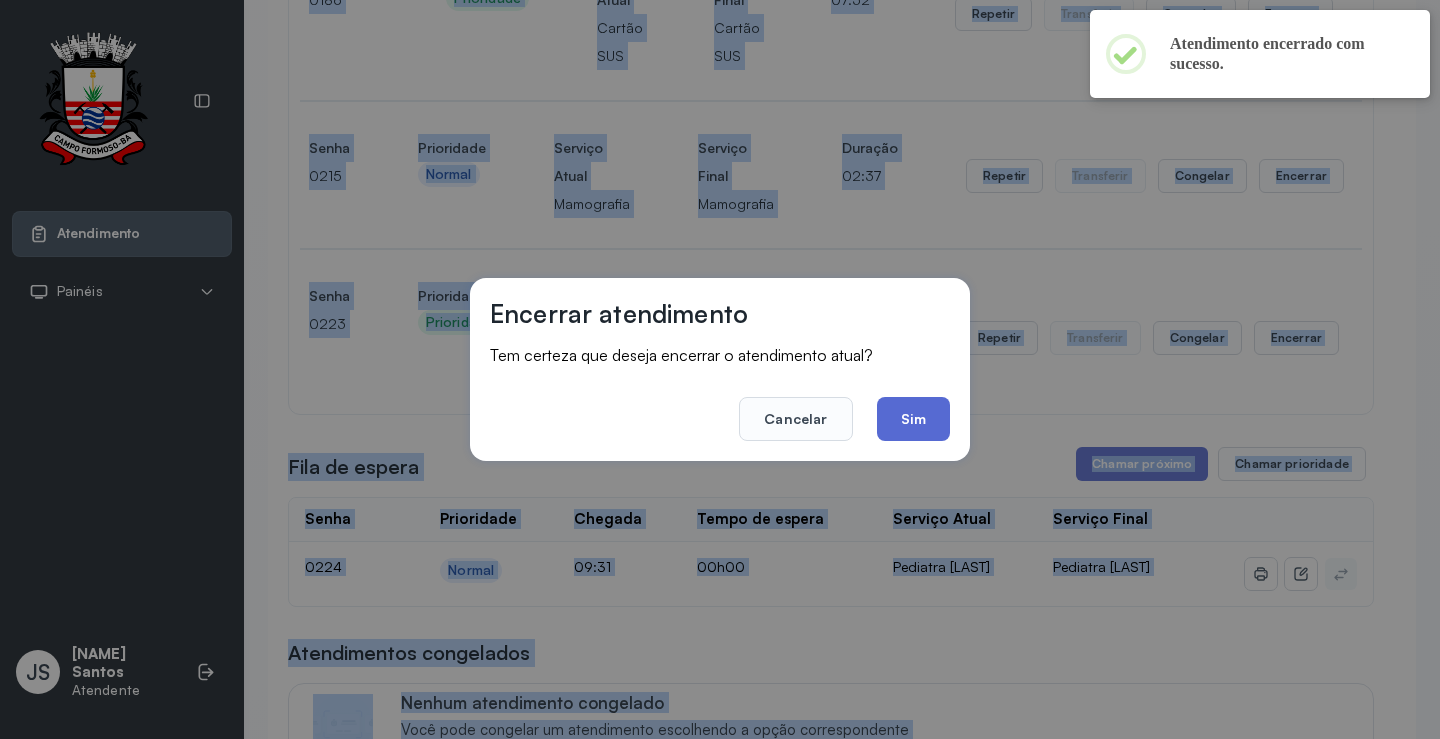 click on "Sim" 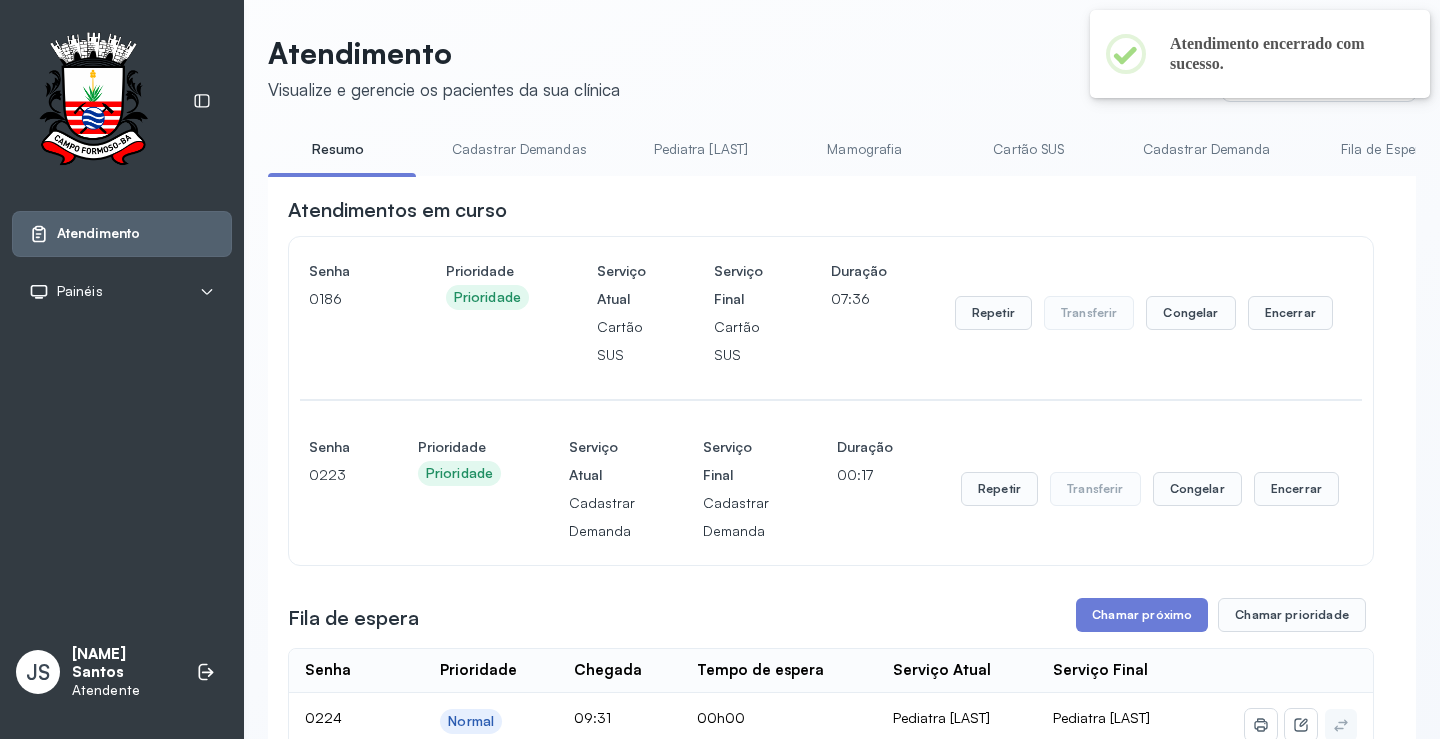 scroll, scrollTop: 300, scrollLeft: 0, axis: vertical 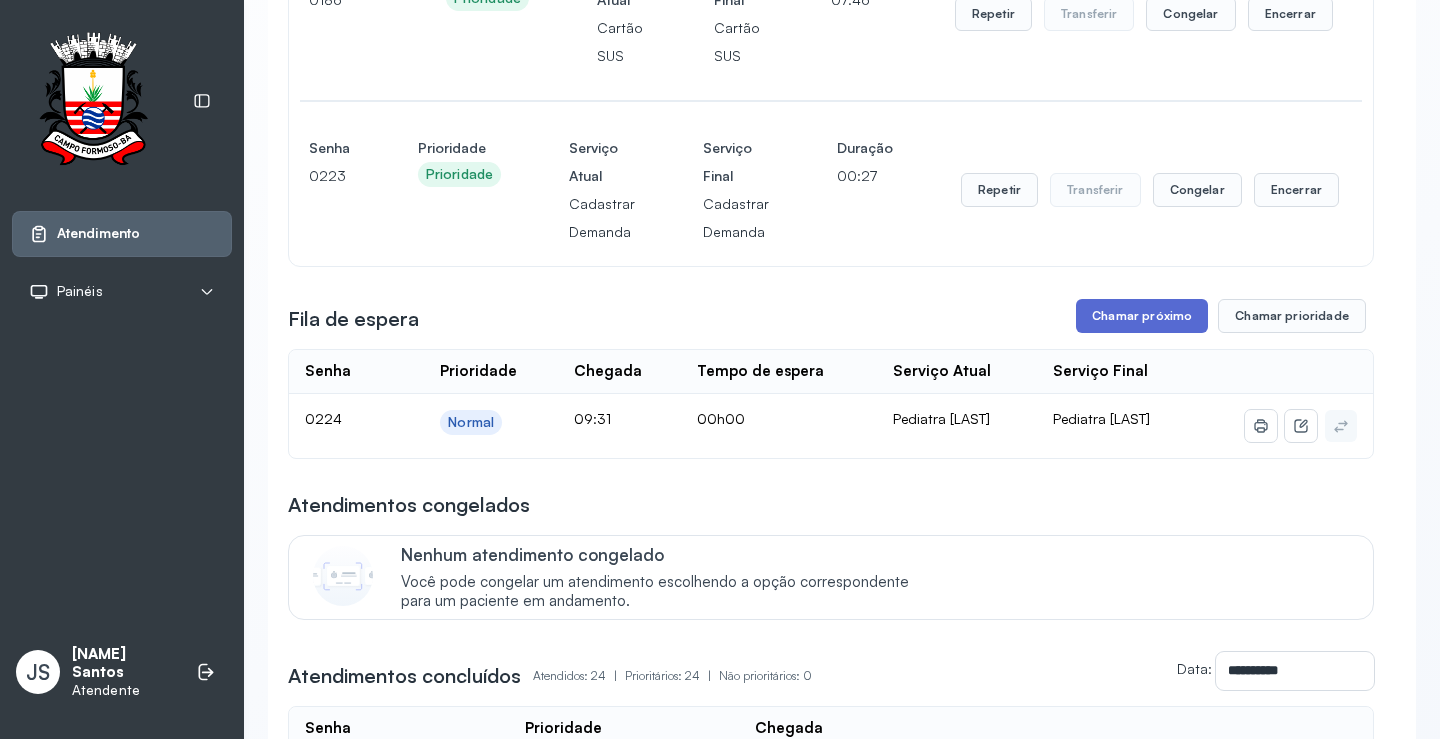 click on "Chamar próximo" at bounding box center (1142, 316) 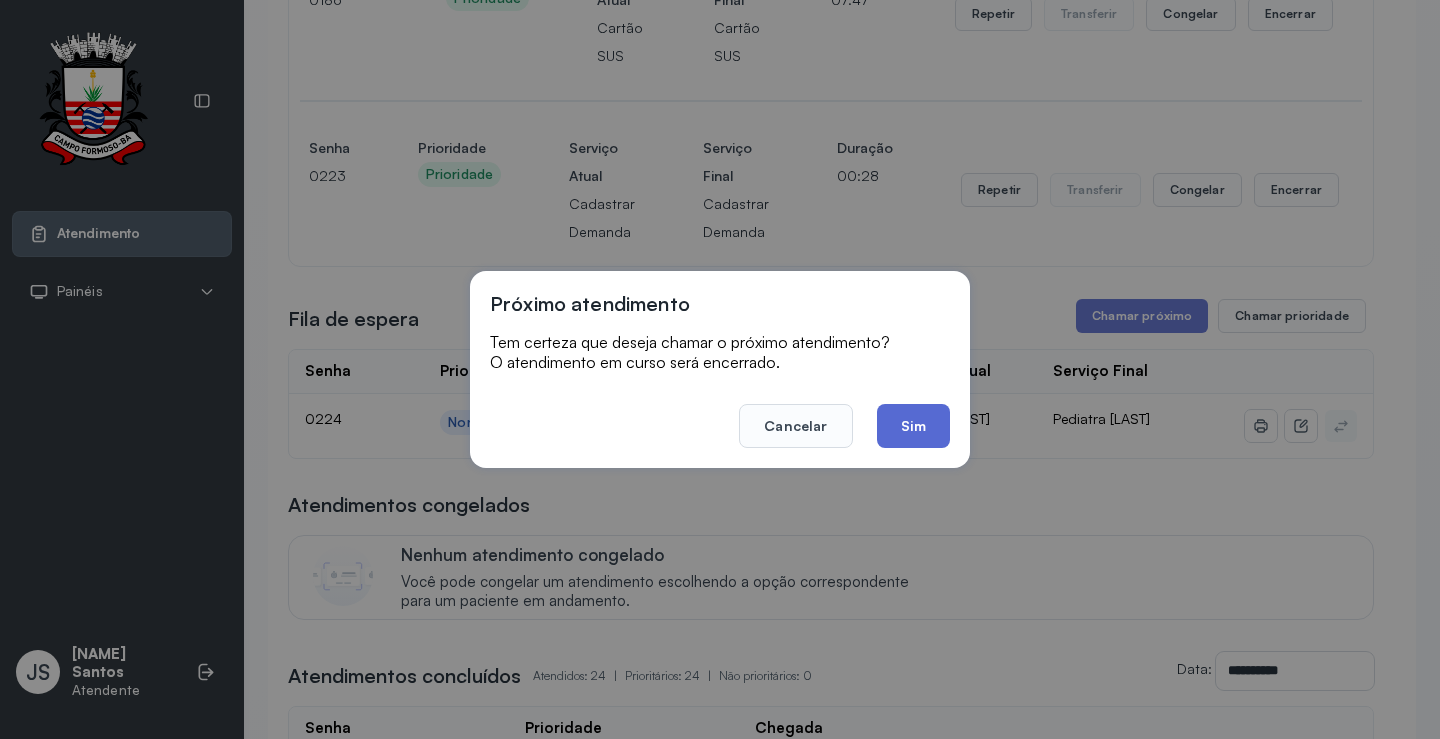 click on "Sim" 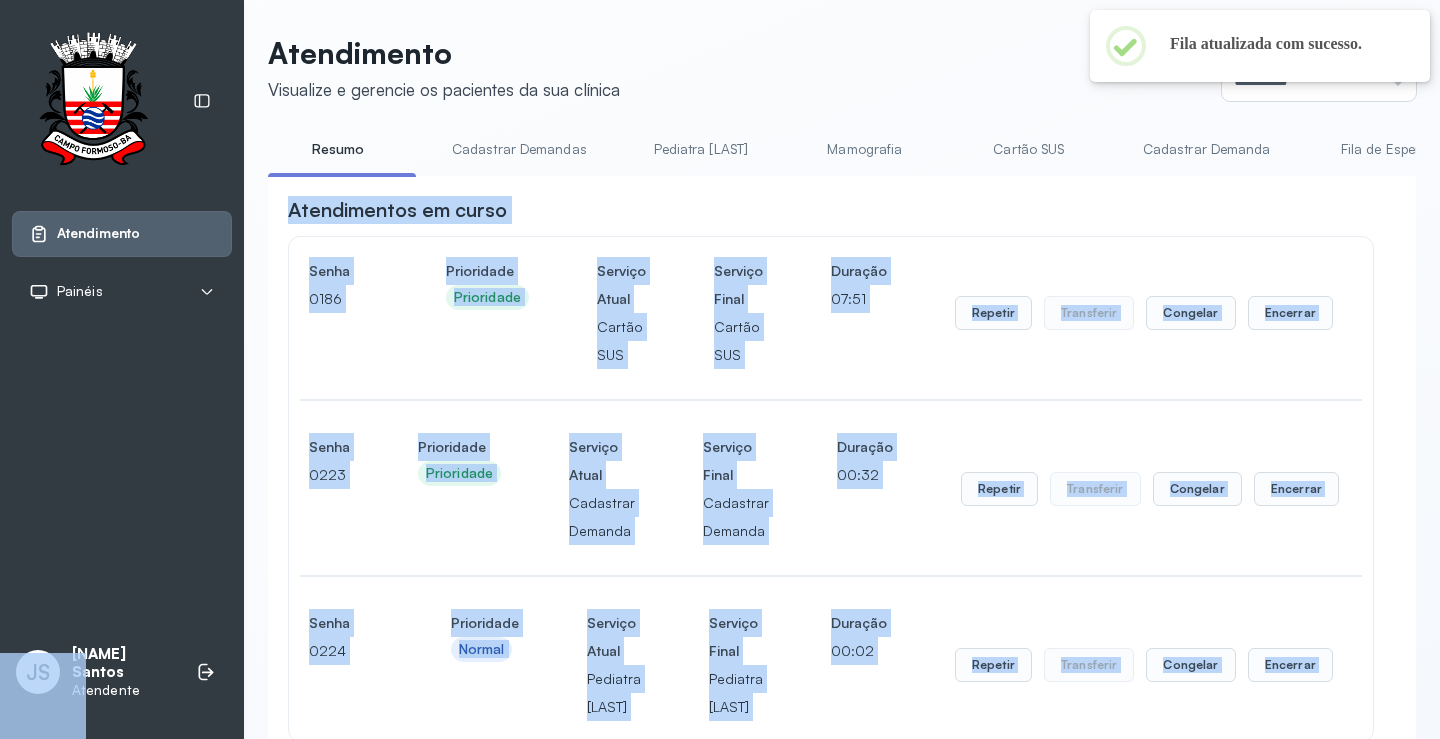 scroll, scrollTop: 300, scrollLeft: 0, axis: vertical 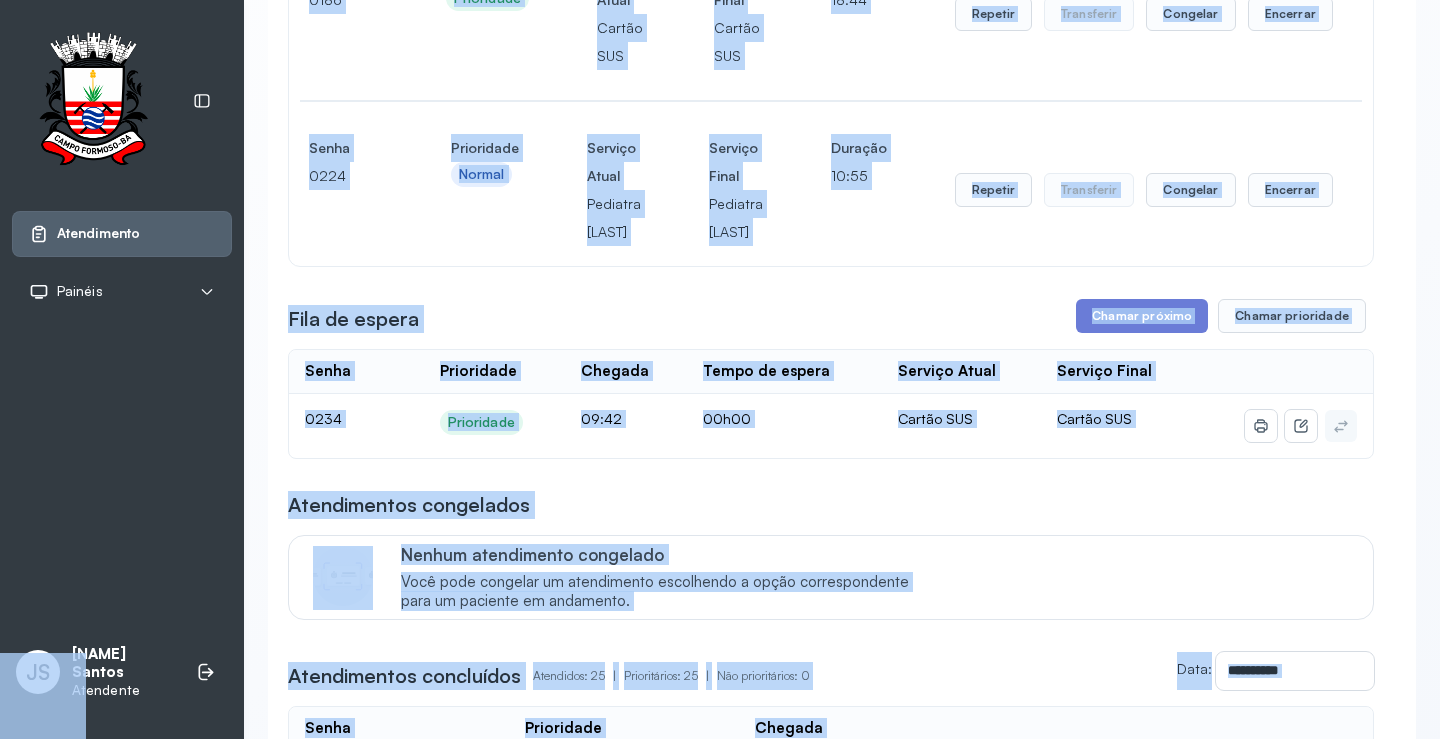 click on "Nenhum atendimento congelado Você pode congelar um atendimento escolhendo a opção correspondente para um paciente em andamento." at bounding box center [875, 577] 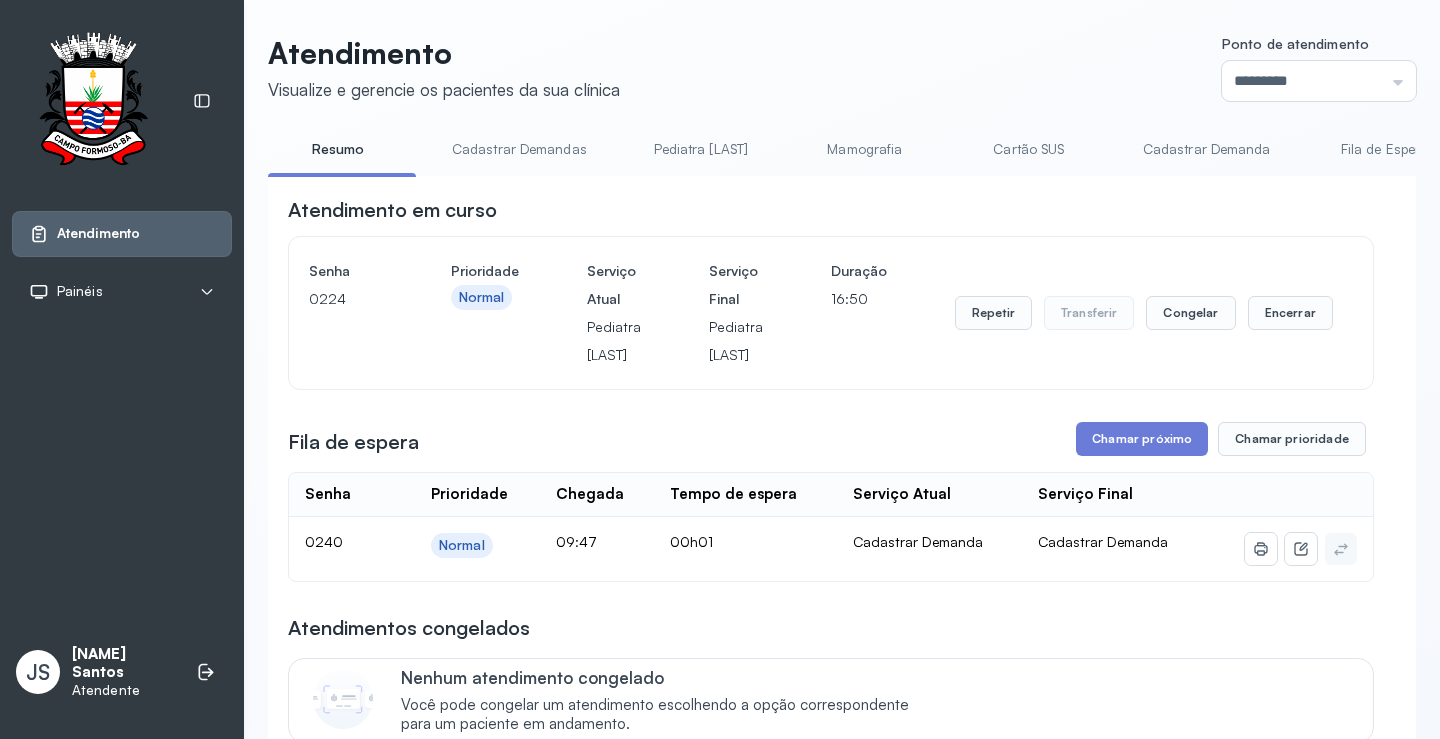 scroll, scrollTop: 300, scrollLeft: 0, axis: vertical 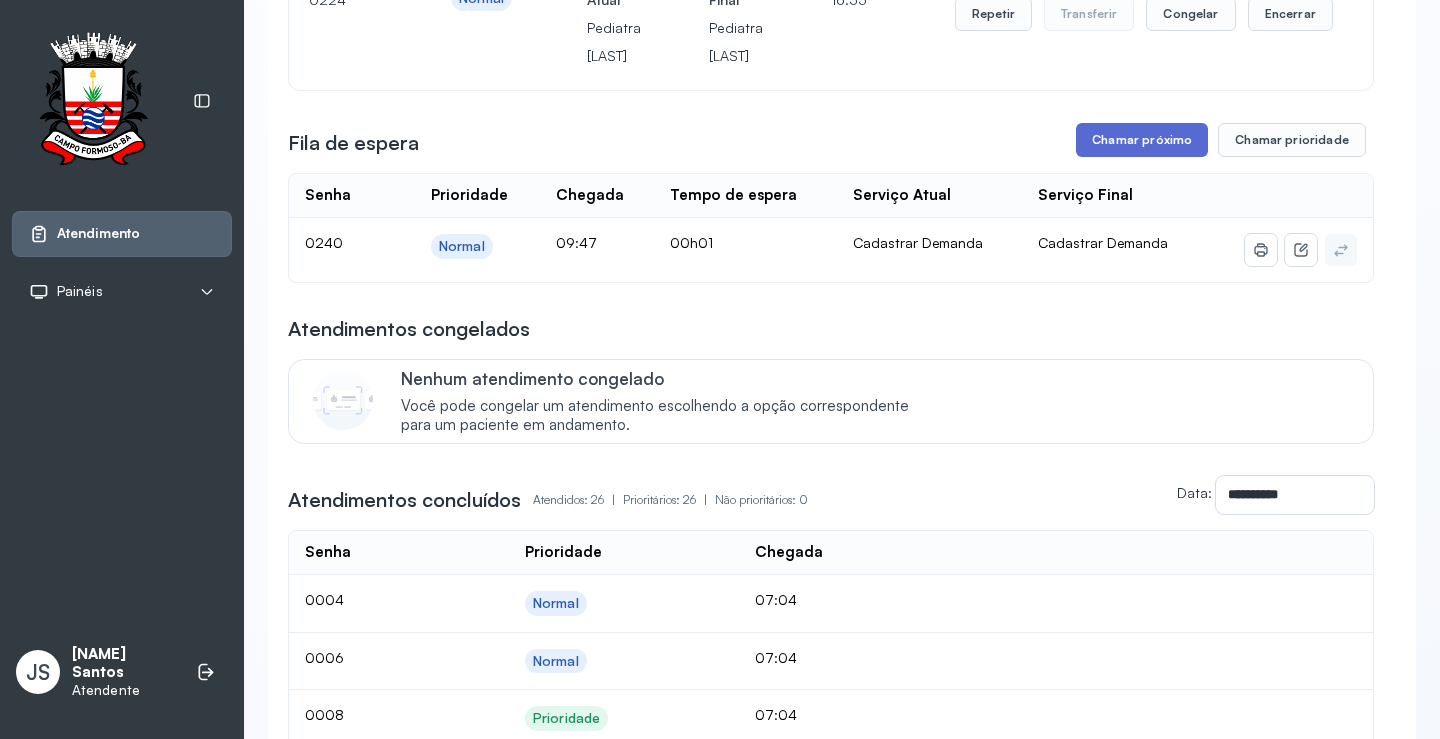 click on "Chamar próximo" at bounding box center (1142, 140) 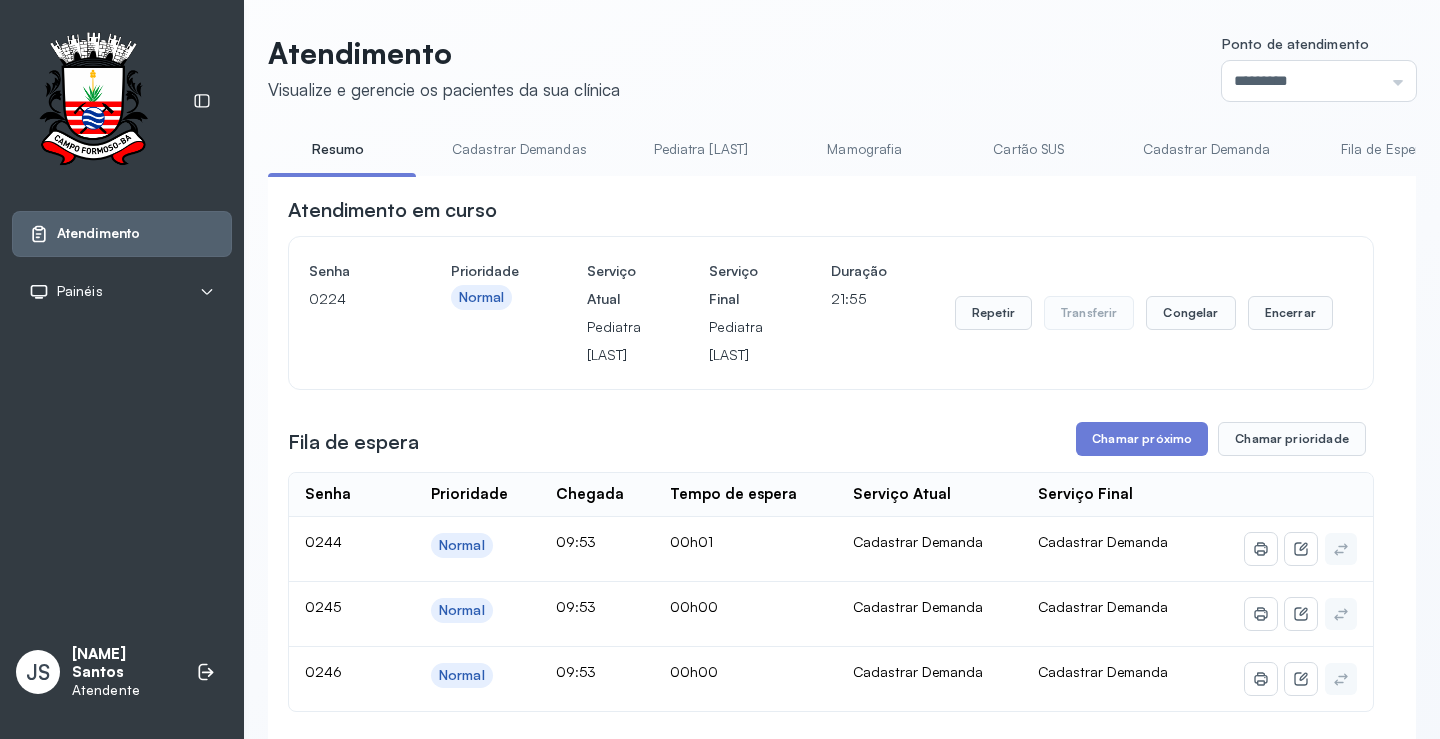 scroll, scrollTop: 300, scrollLeft: 0, axis: vertical 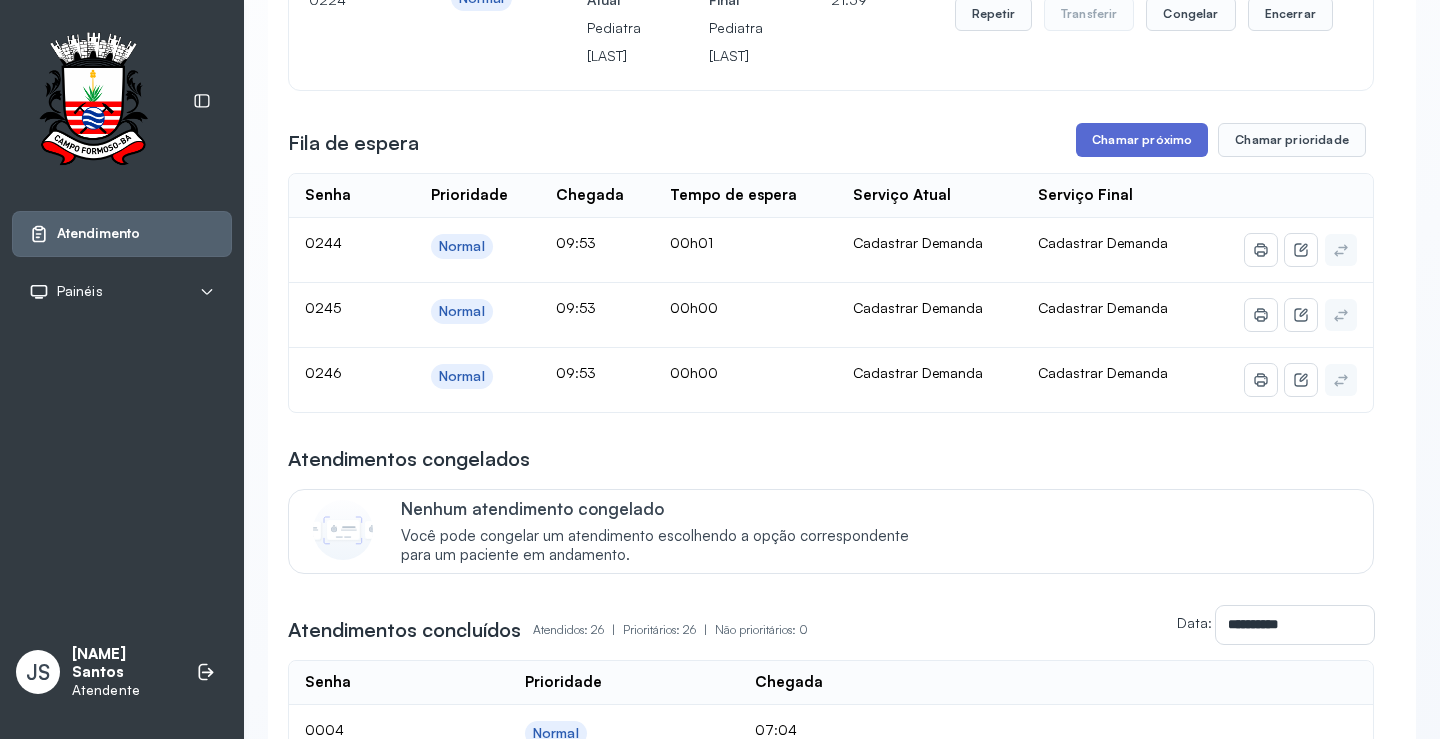click on "Chamar próximo" at bounding box center (1142, 140) 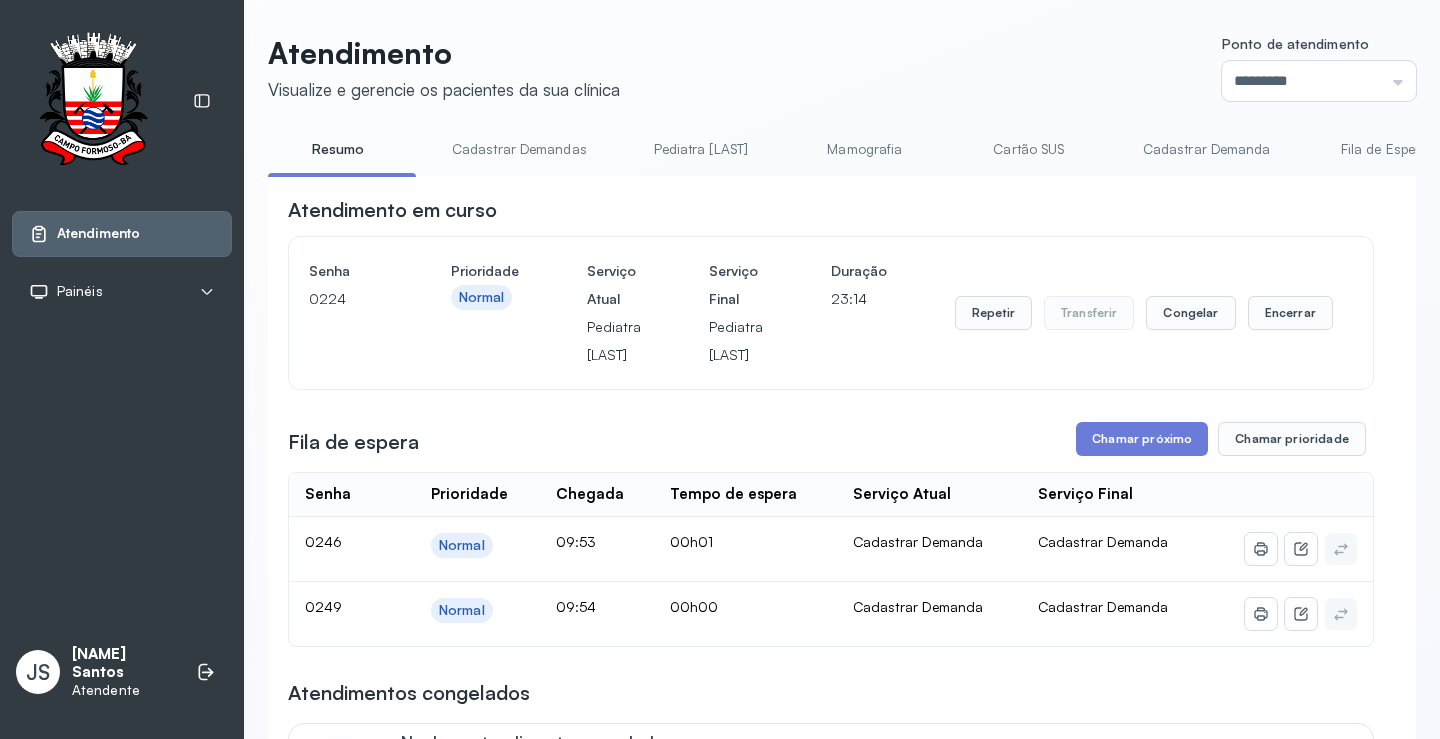scroll, scrollTop: 300, scrollLeft: 0, axis: vertical 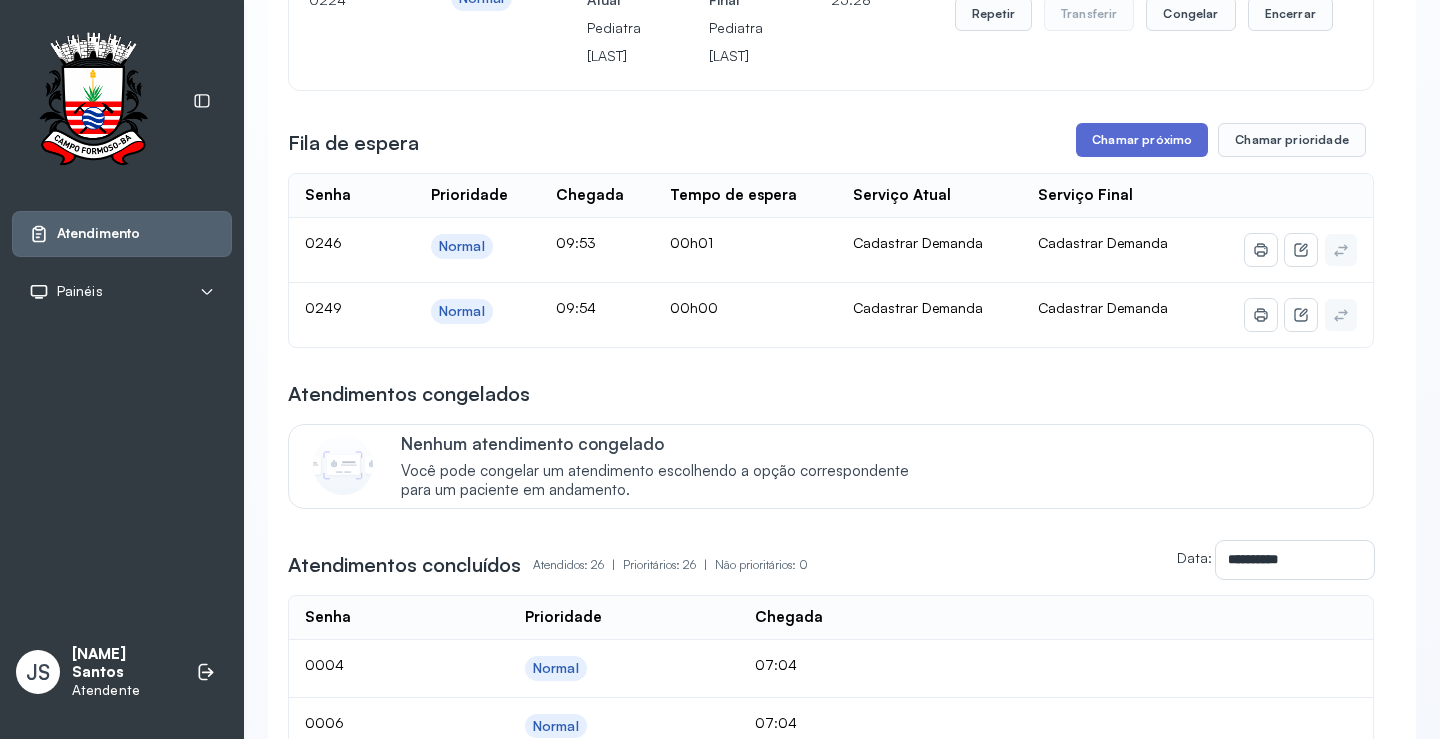 click on "Chamar próximo" at bounding box center (1142, 140) 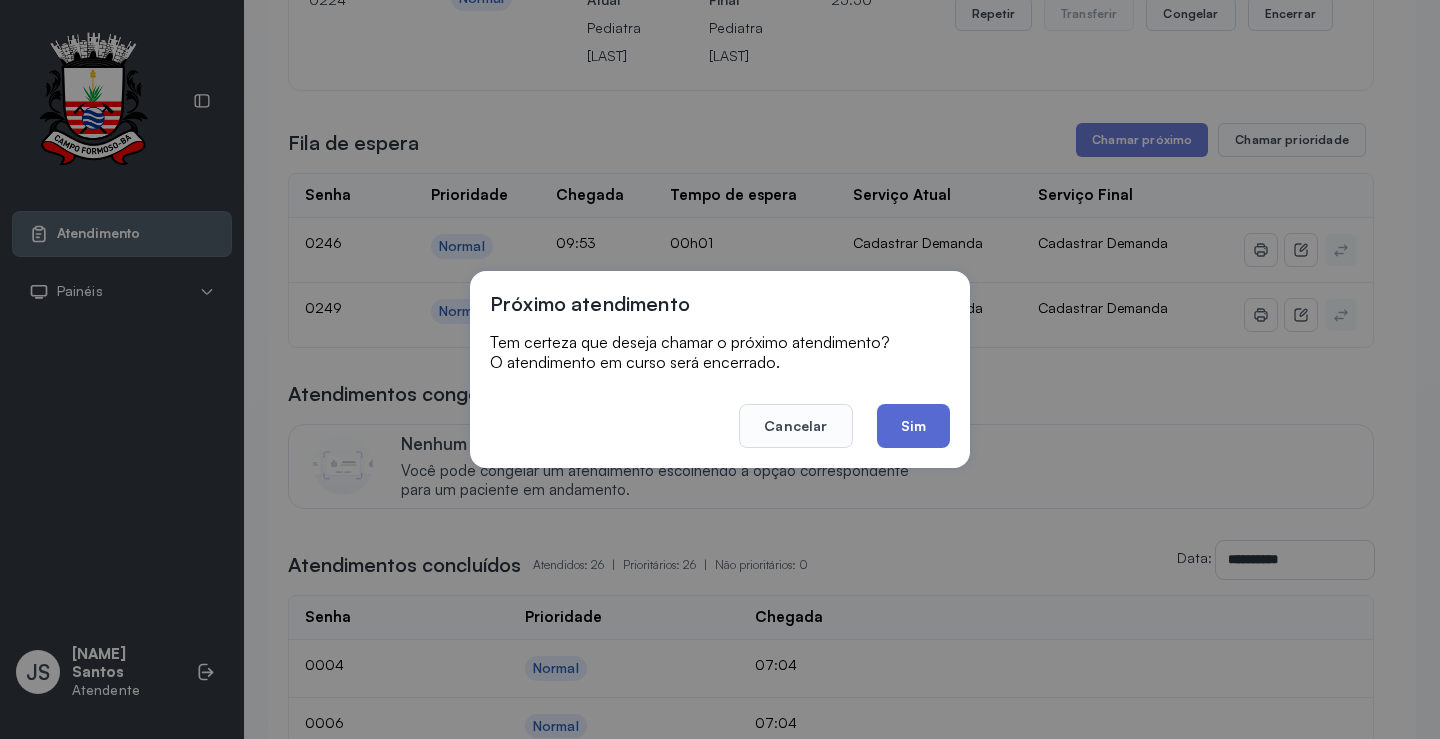 click on "Sim" 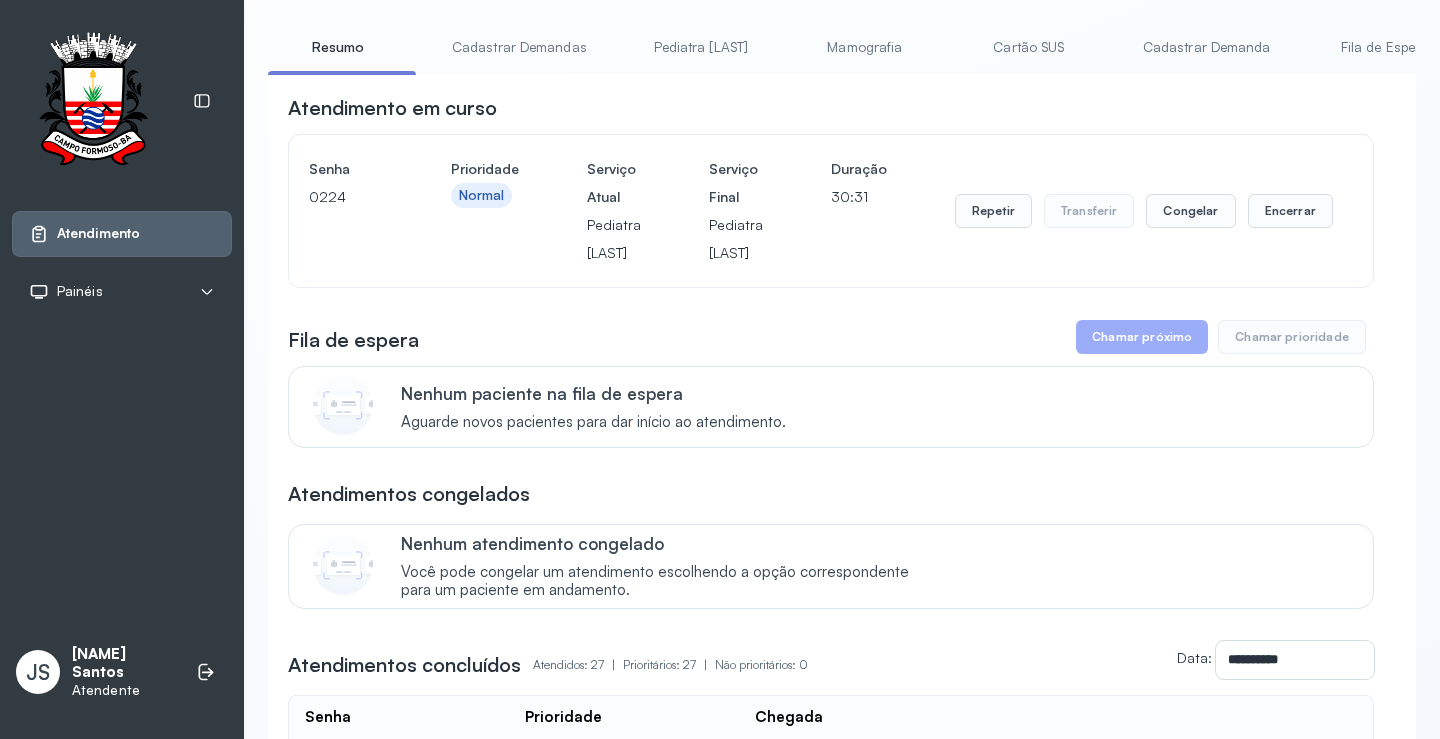 scroll, scrollTop: 100, scrollLeft: 0, axis: vertical 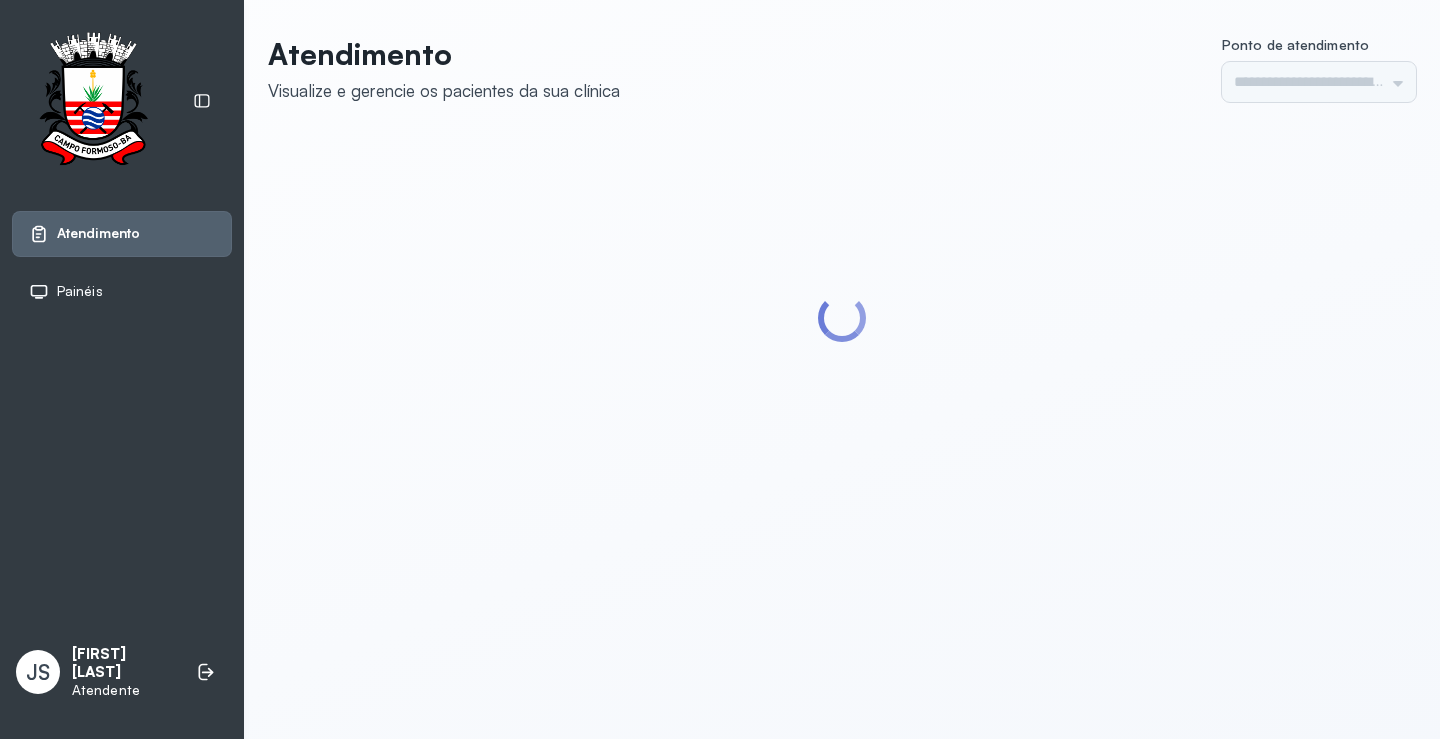 type on "*********" 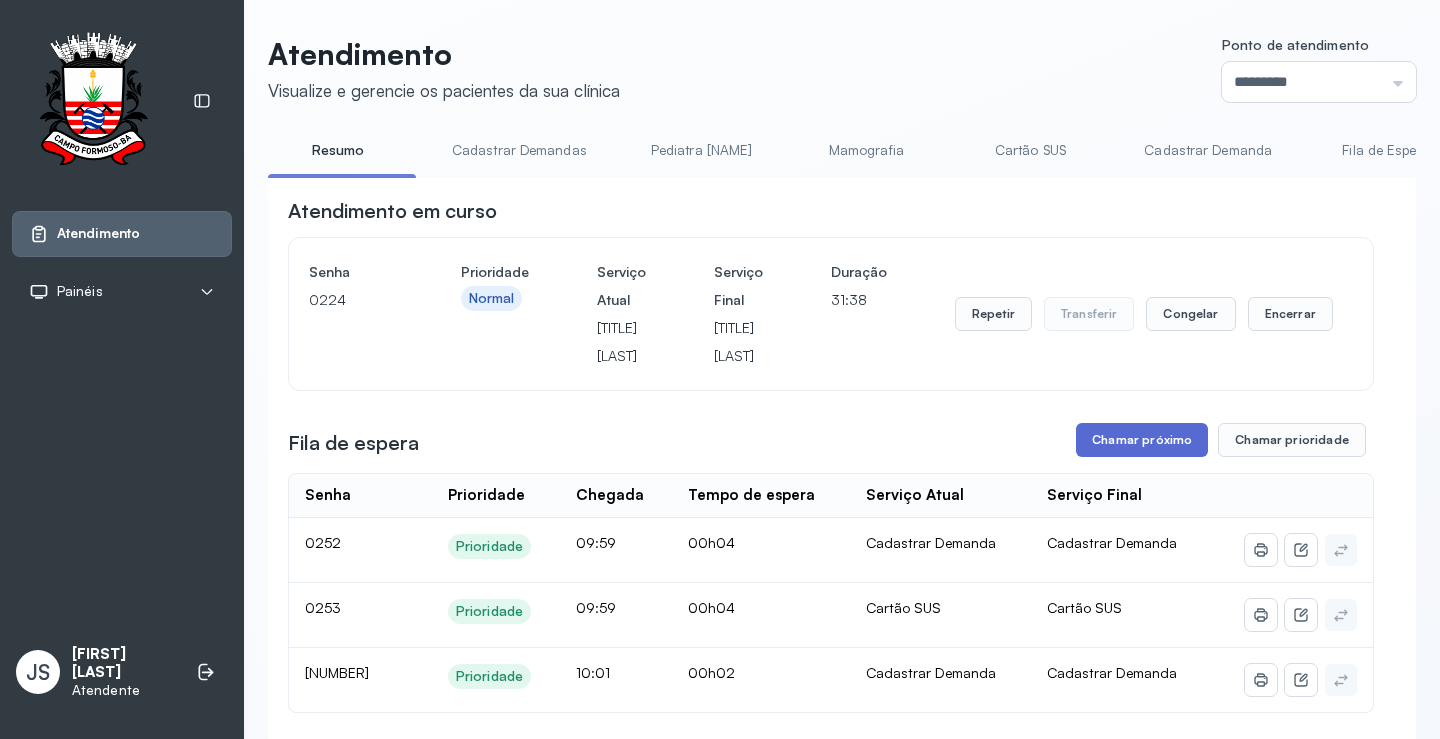 click on "Chamar próximo" at bounding box center (1142, 440) 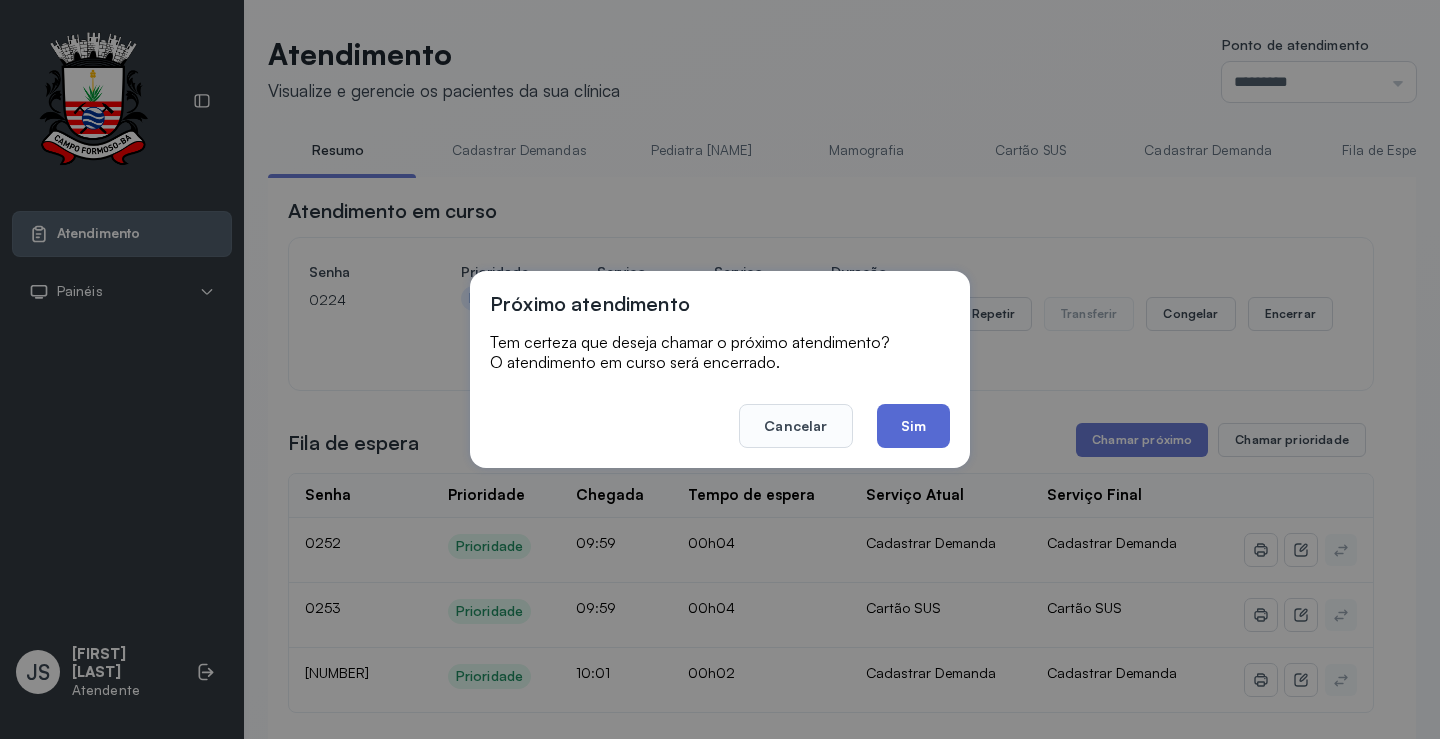 click on "Sim" 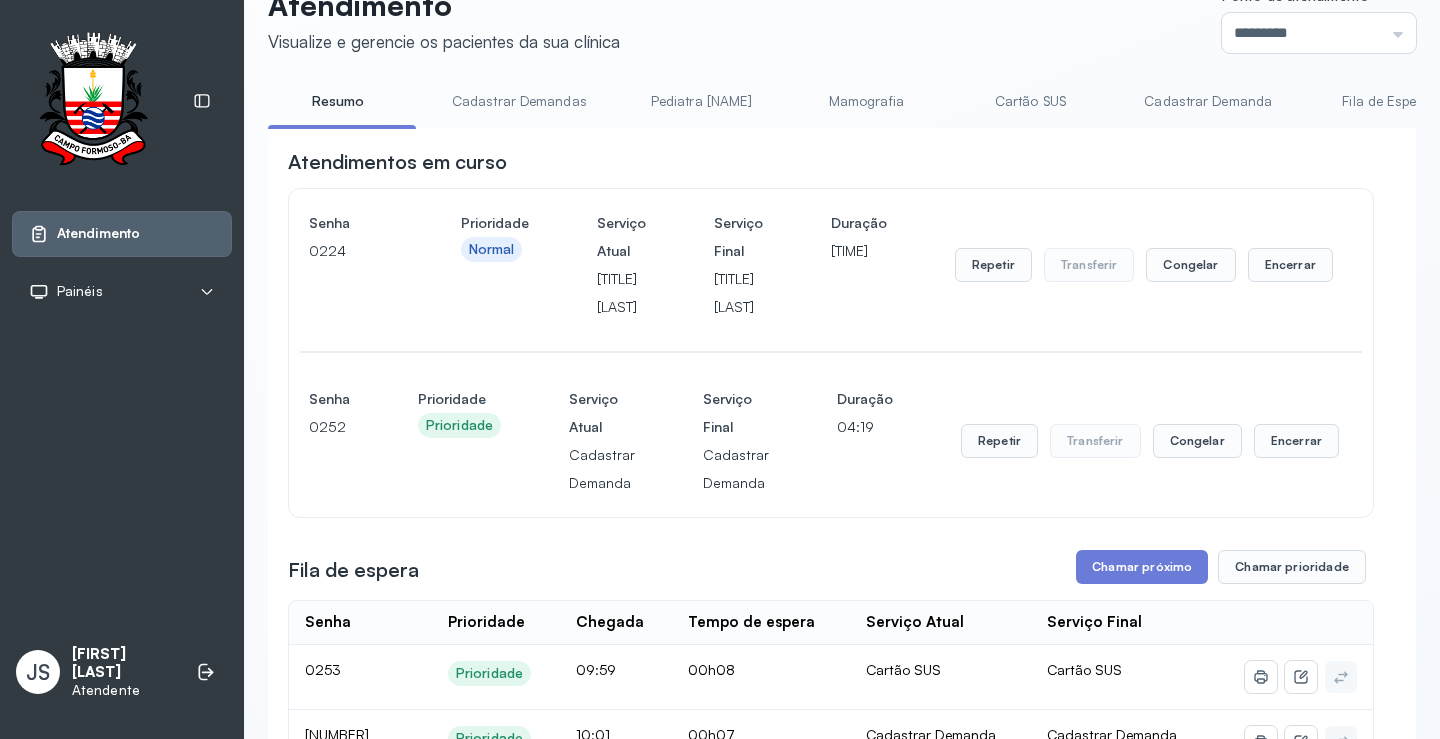 scroll, scrollTop: 0, scrollLeft: 0, axis: both 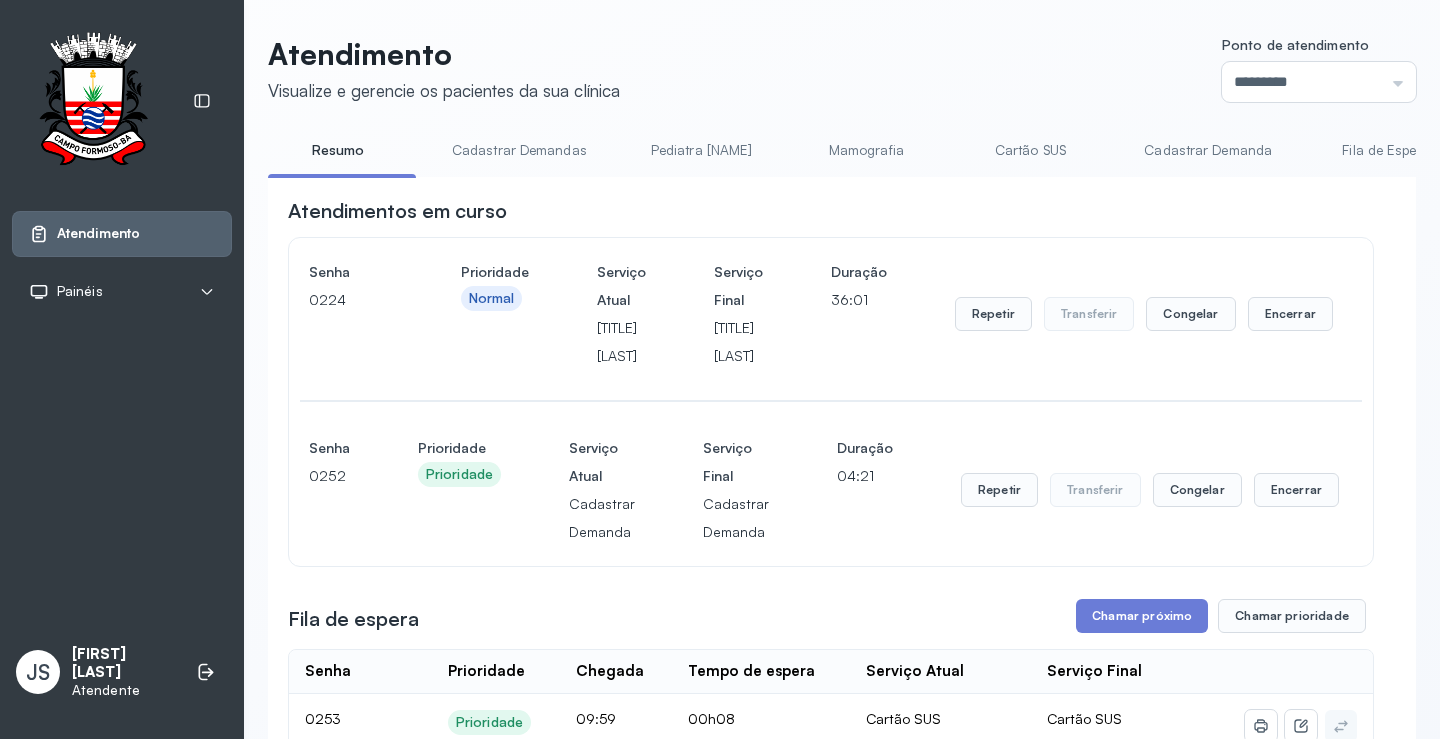 click on "Cadastrar Demanda" at bounding box center [1208, 150] 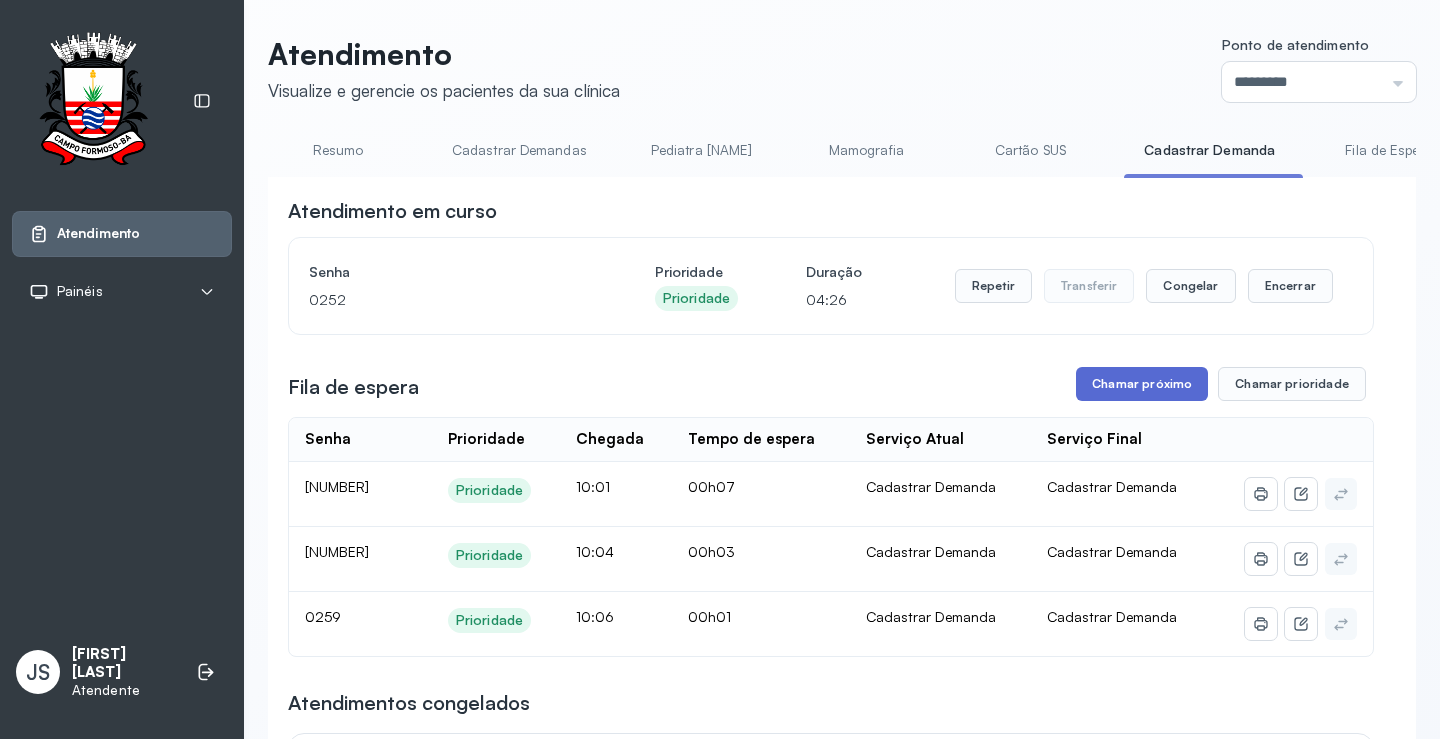 click on "Chamar próximo" at bounding box center (1142, 384) 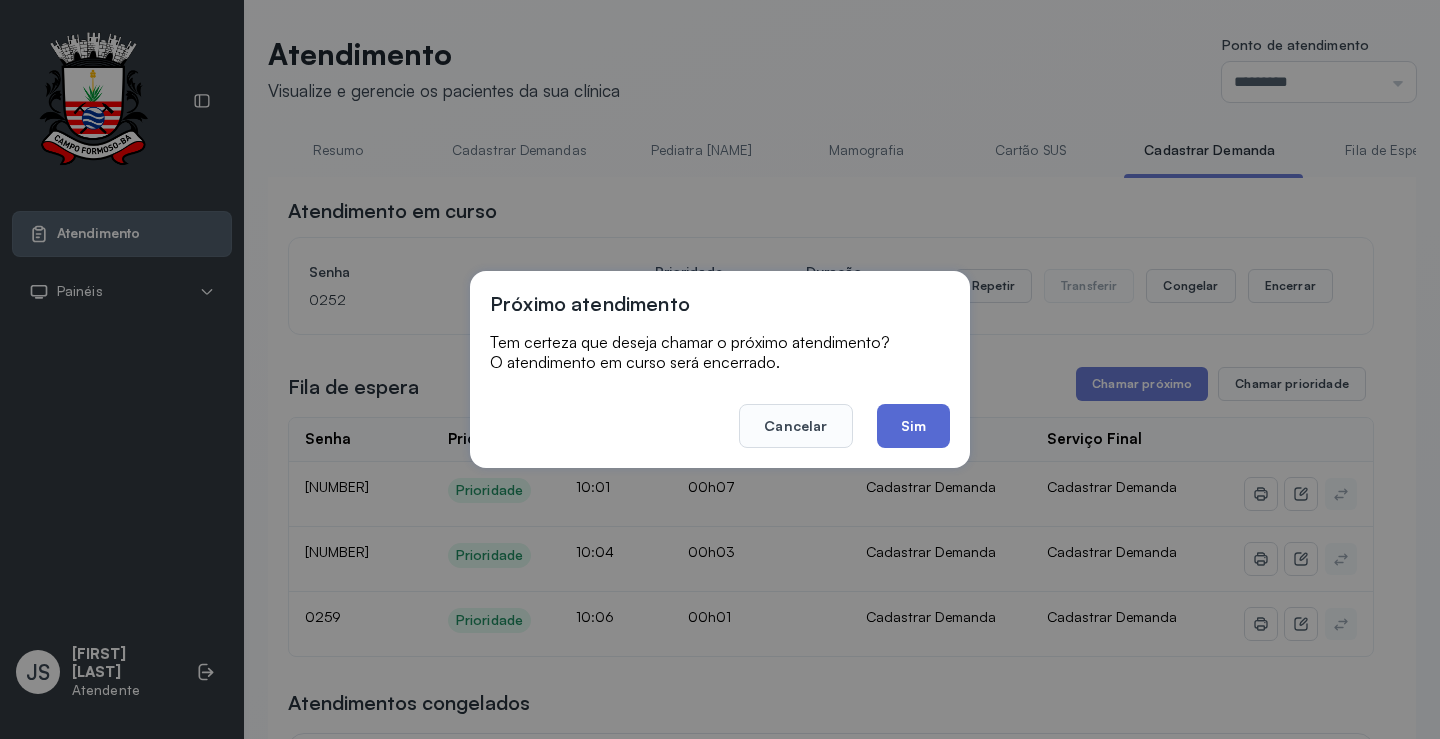 click on "Sim" 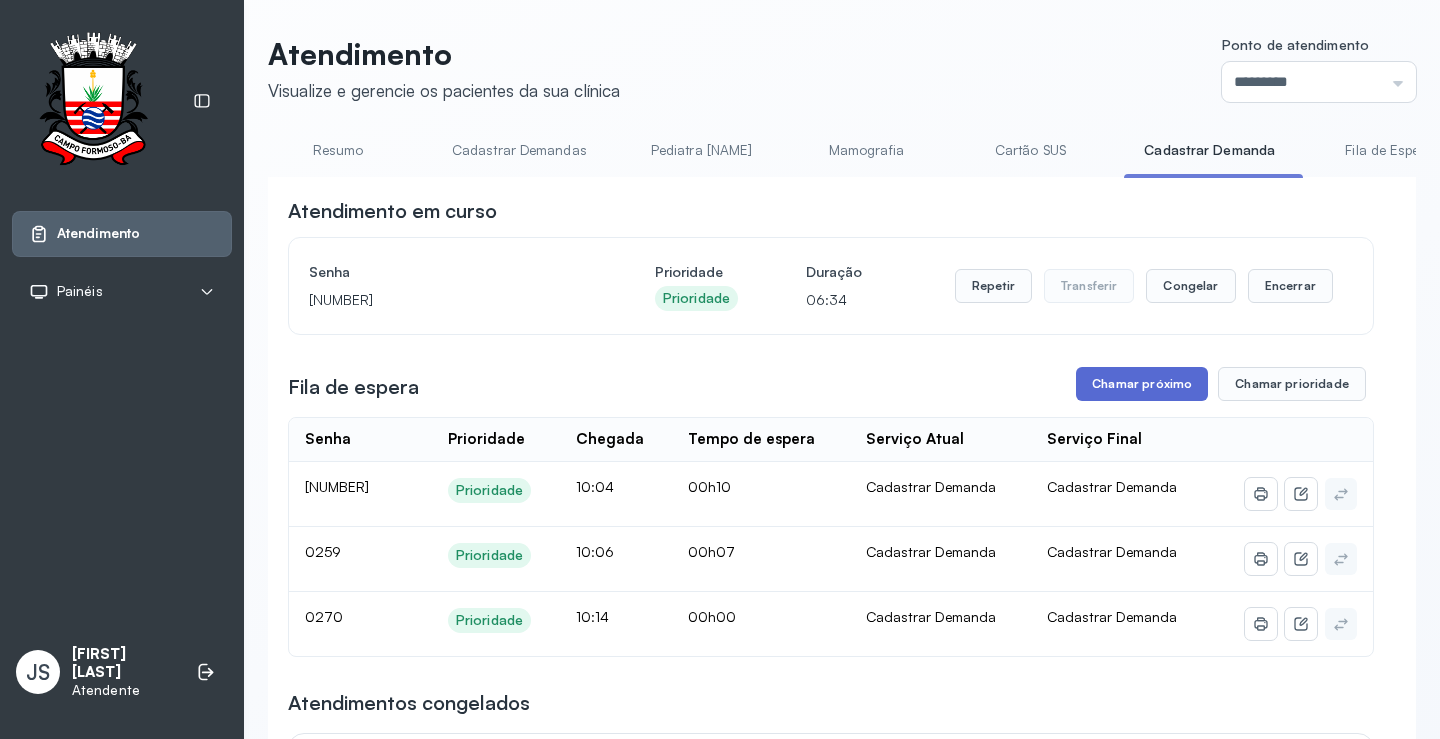 click on "Chamar próximo" at bounding box center (1142, 384) 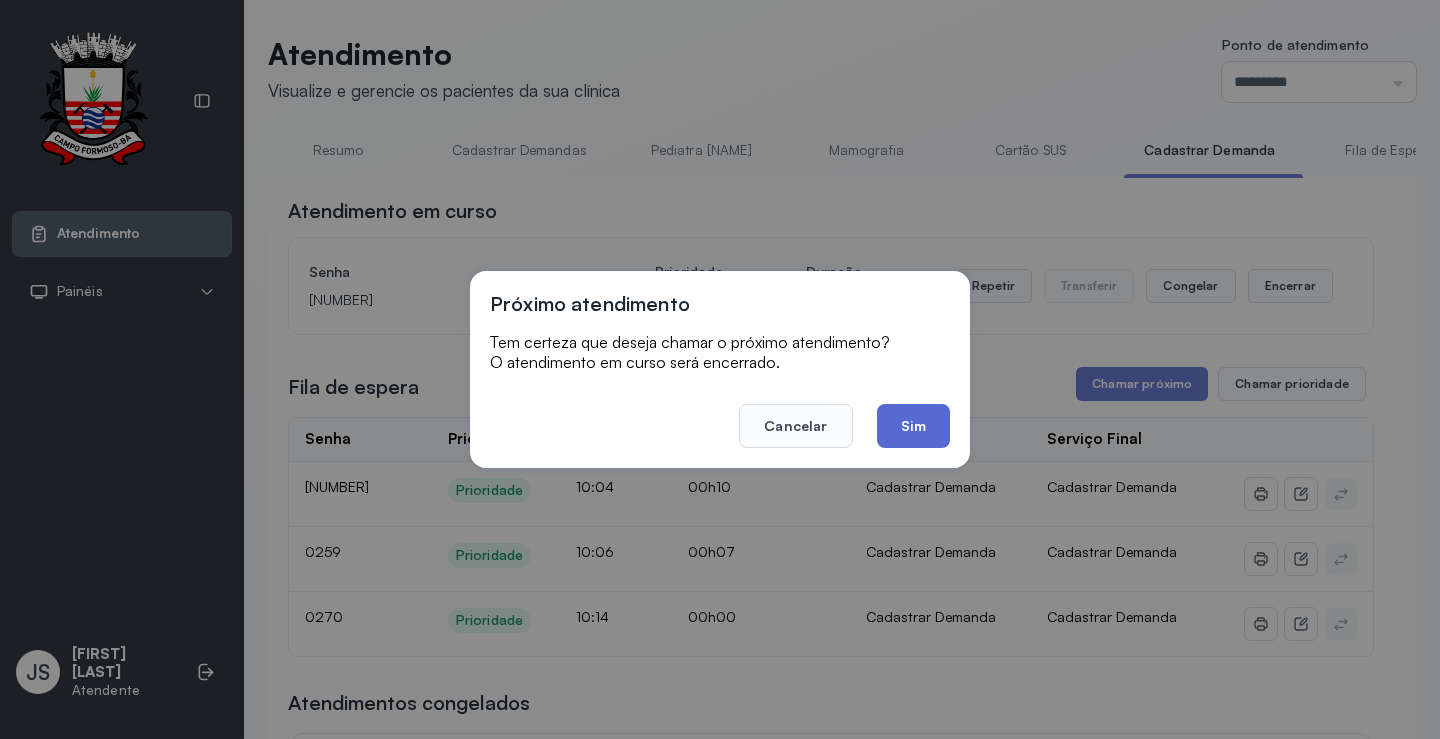 click on "Sim" 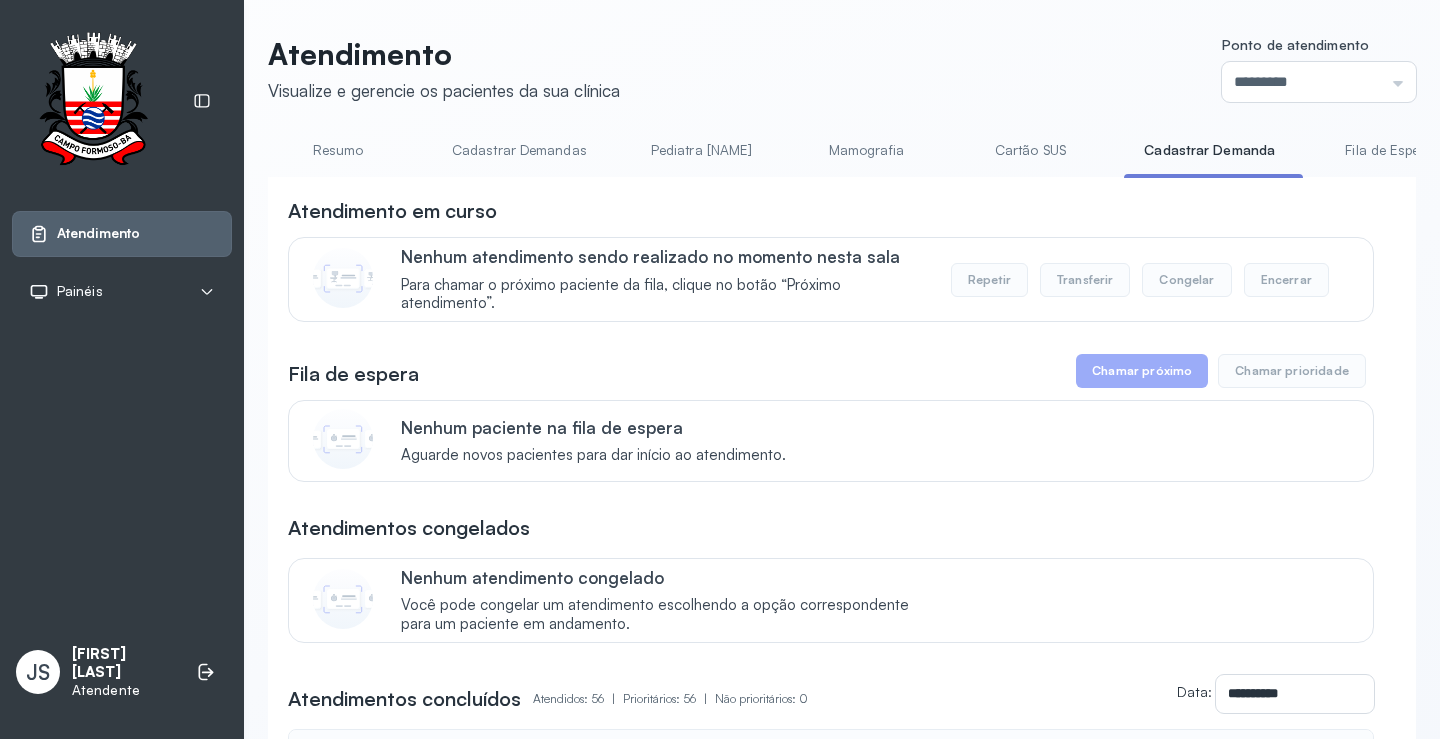 click on "Resumo" at bounding box center (338, 150) 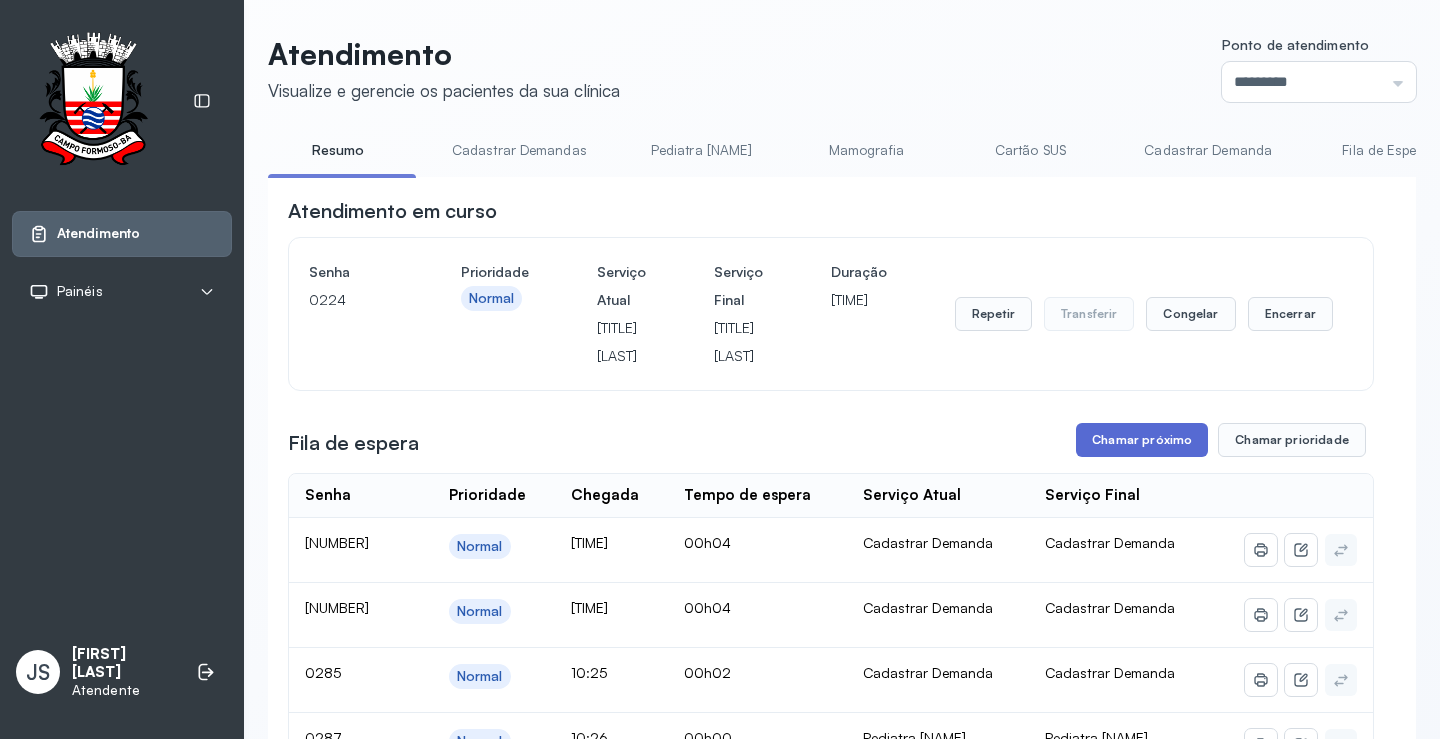 click on "Chamar próximo" at bounding box center [1142, 440] 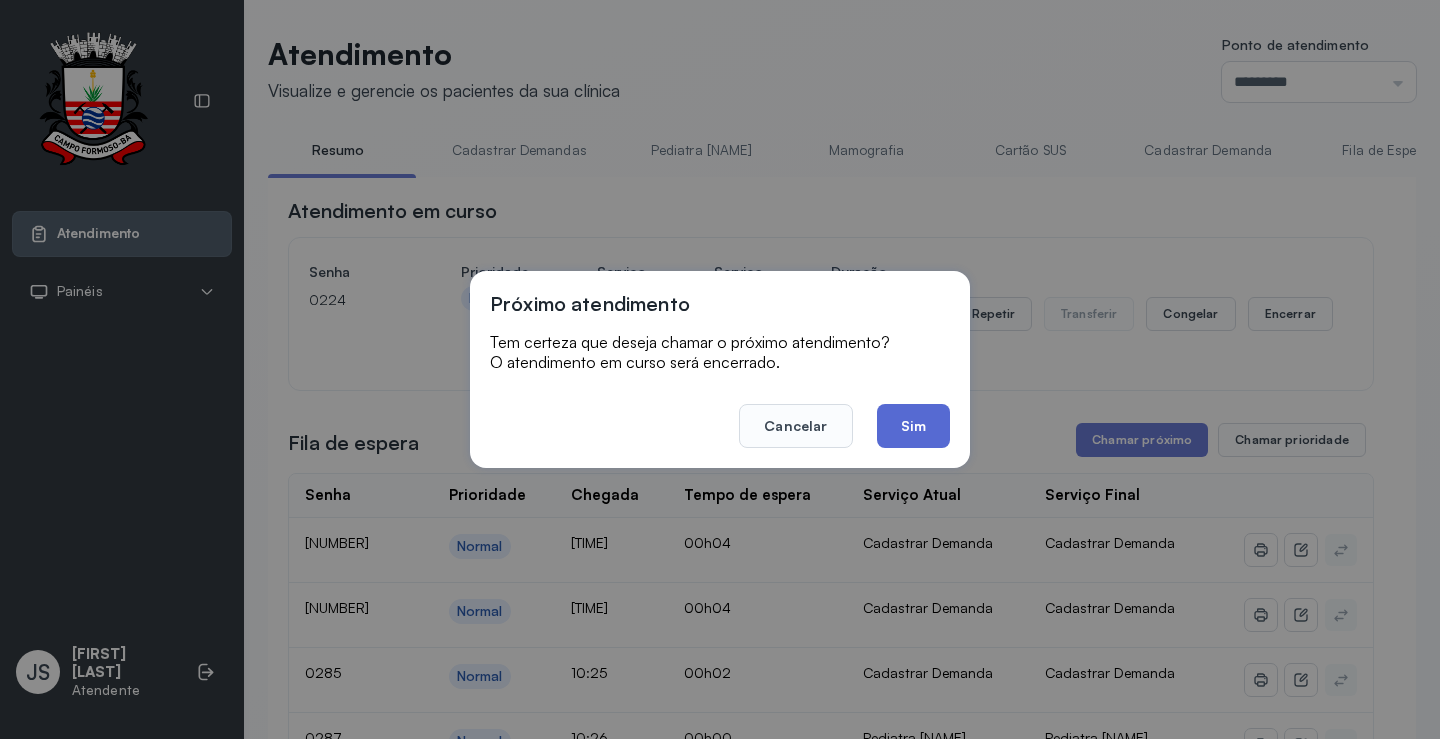 click on "Sim" 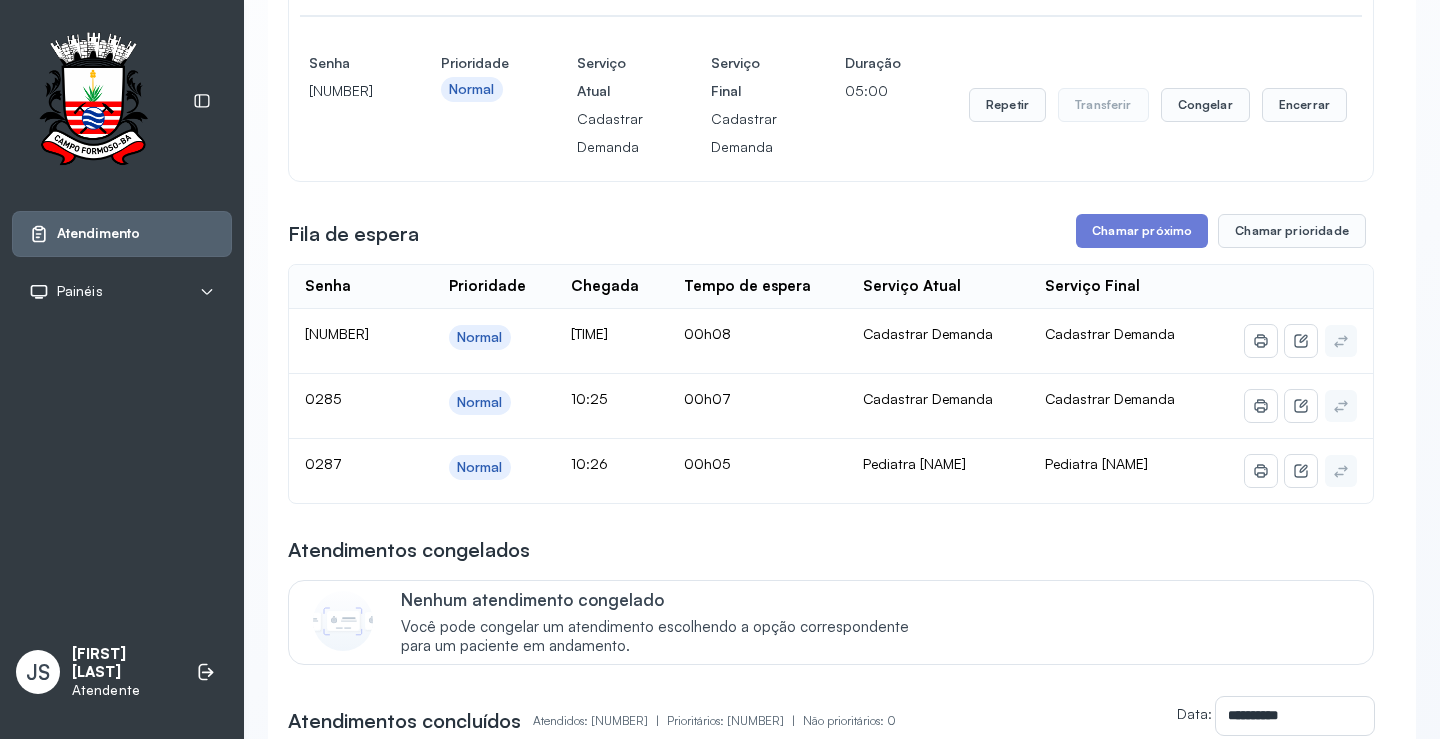 scroll, scrollTop: 400, scrollLeft: 0, axis: vertical 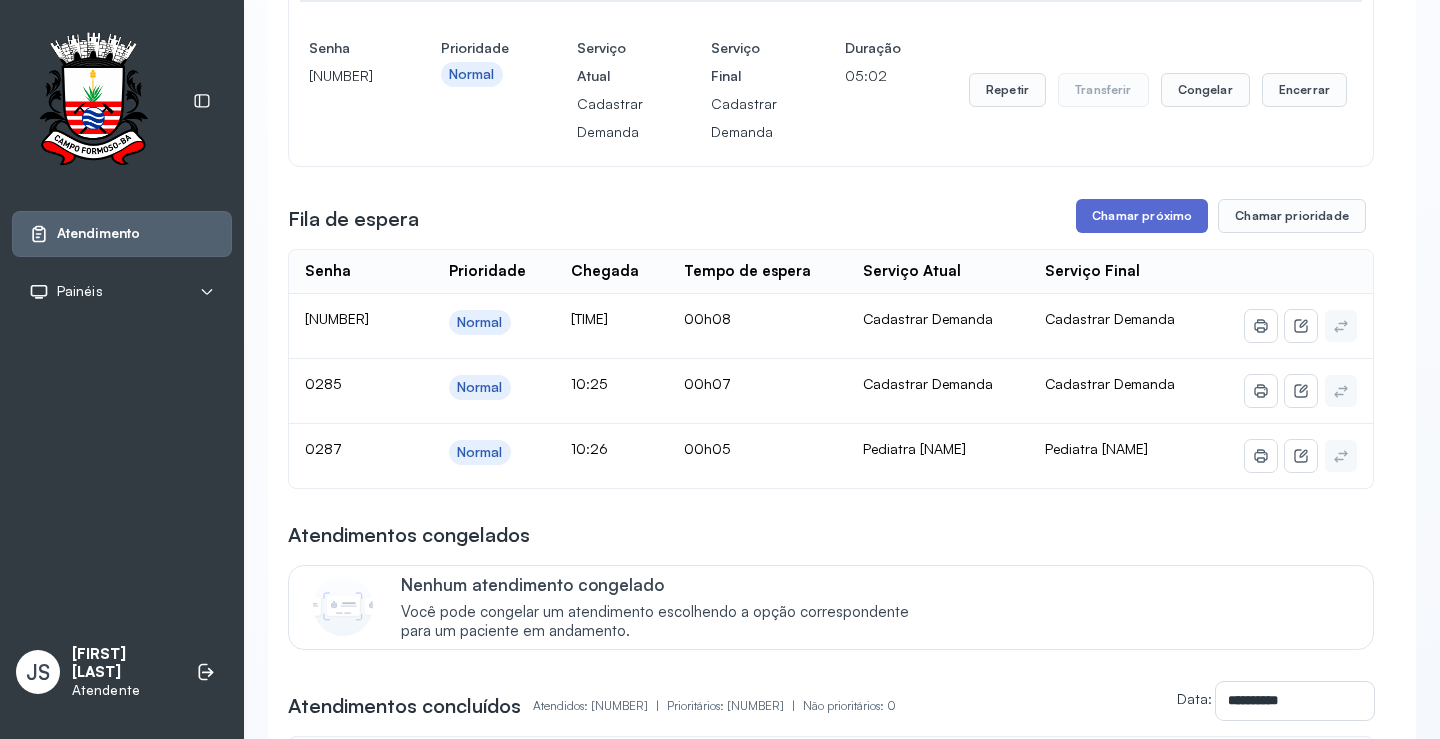 click on "Chamar próximo" at bounding box center (1142, 216) 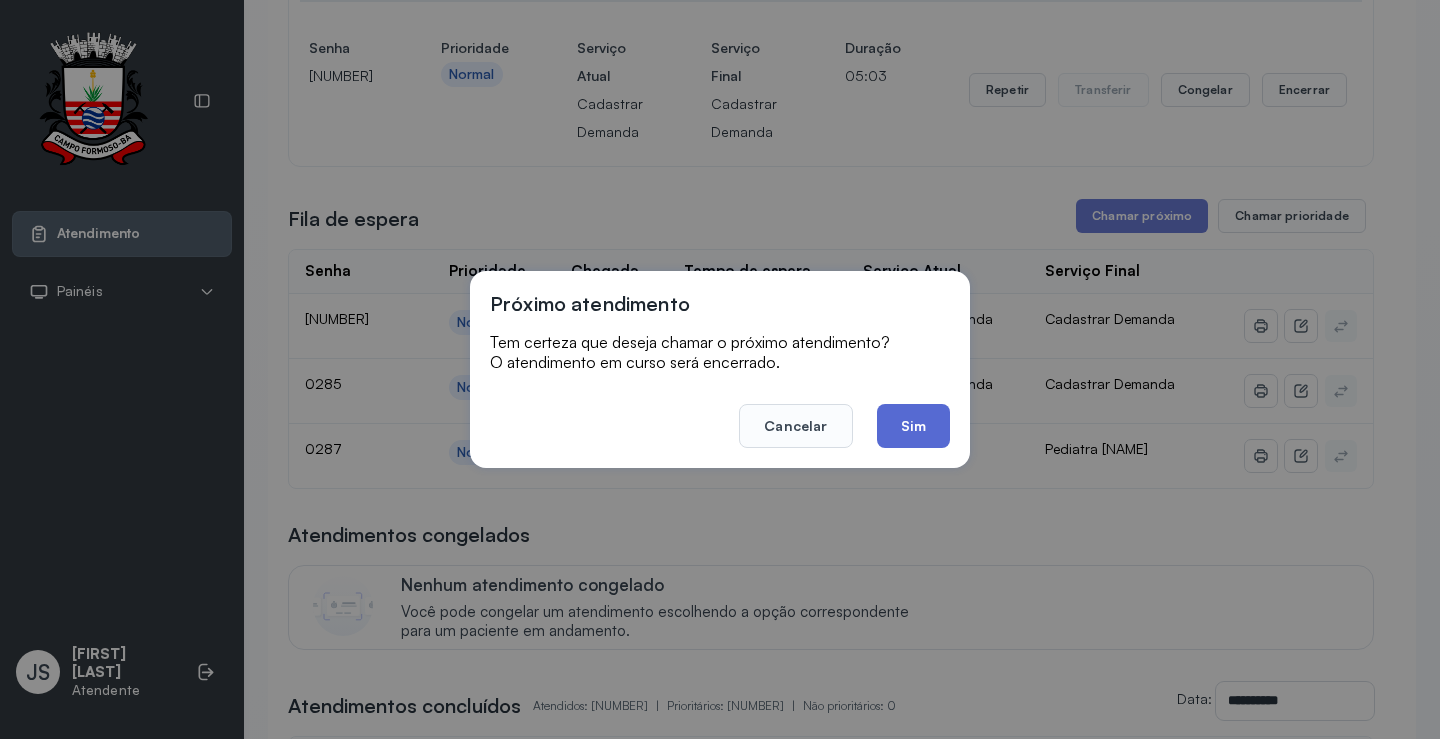 click on "Sim" 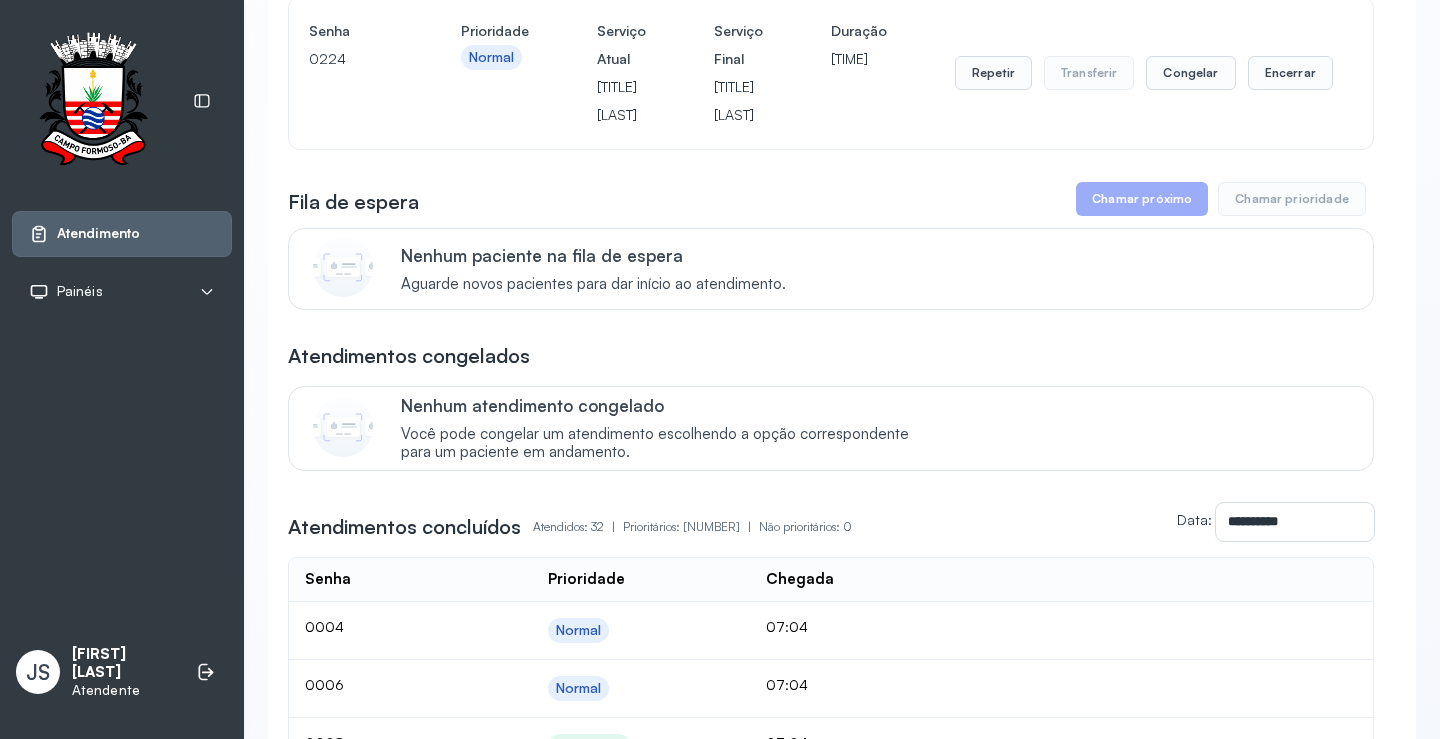 scroll, scrollTop: 0, scrollLeft: 0, axis: both 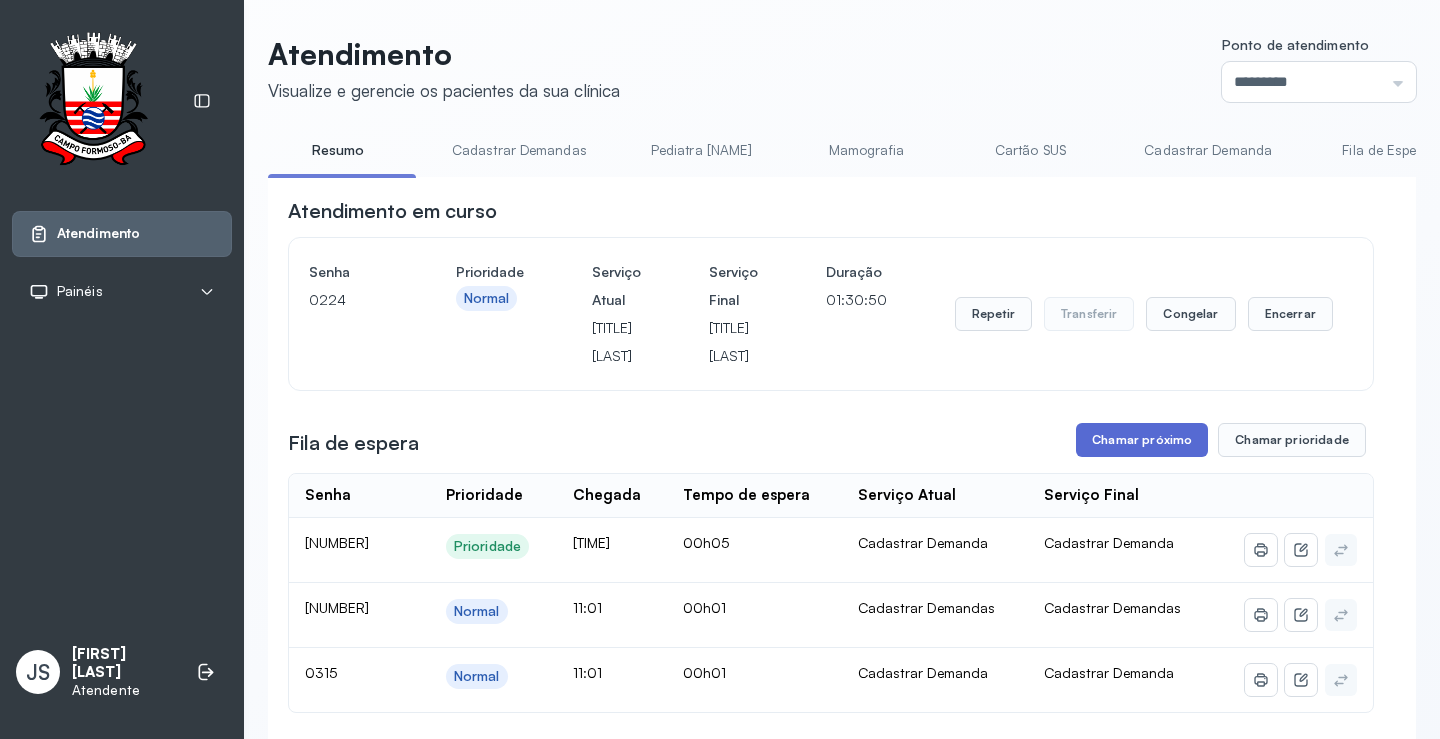 click on "Chamar próximo" at bounding box center [1142, 440] 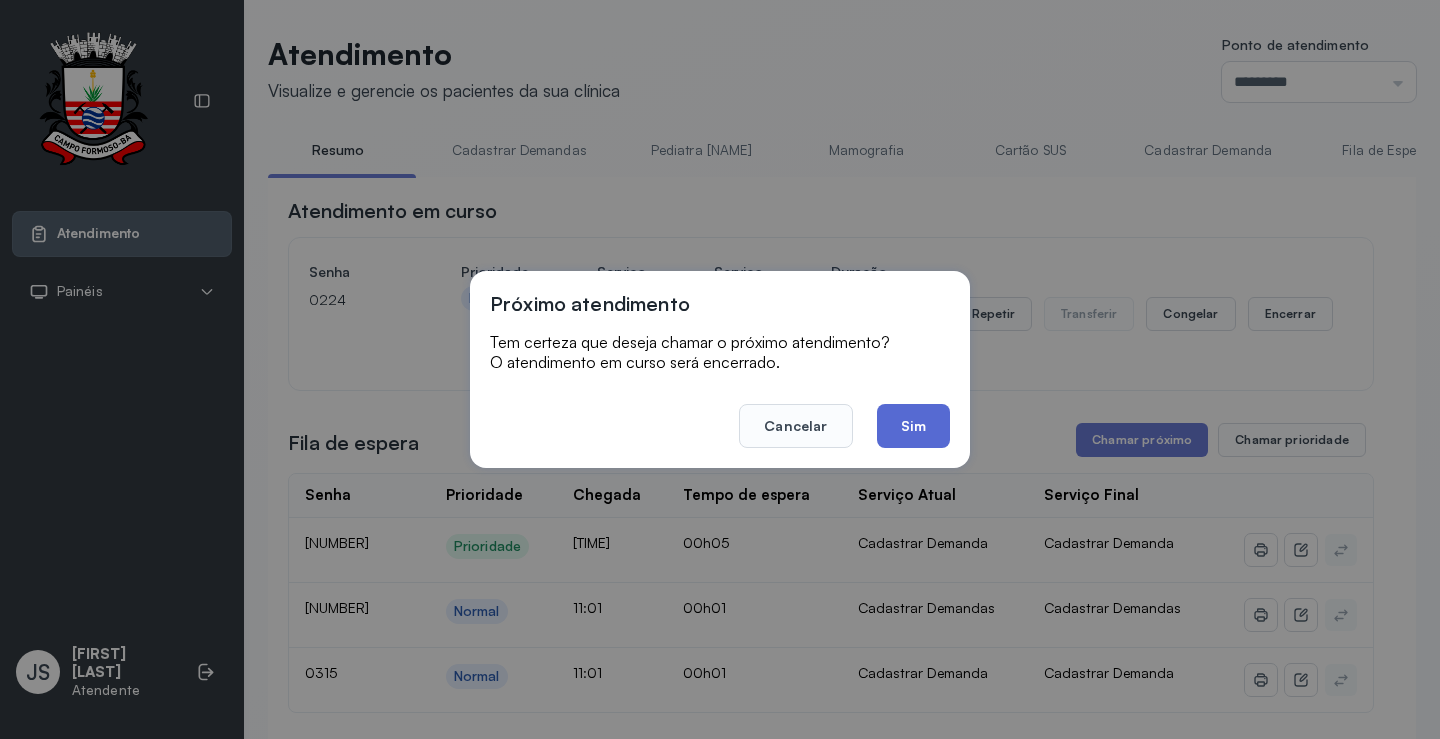 click on "Sim" 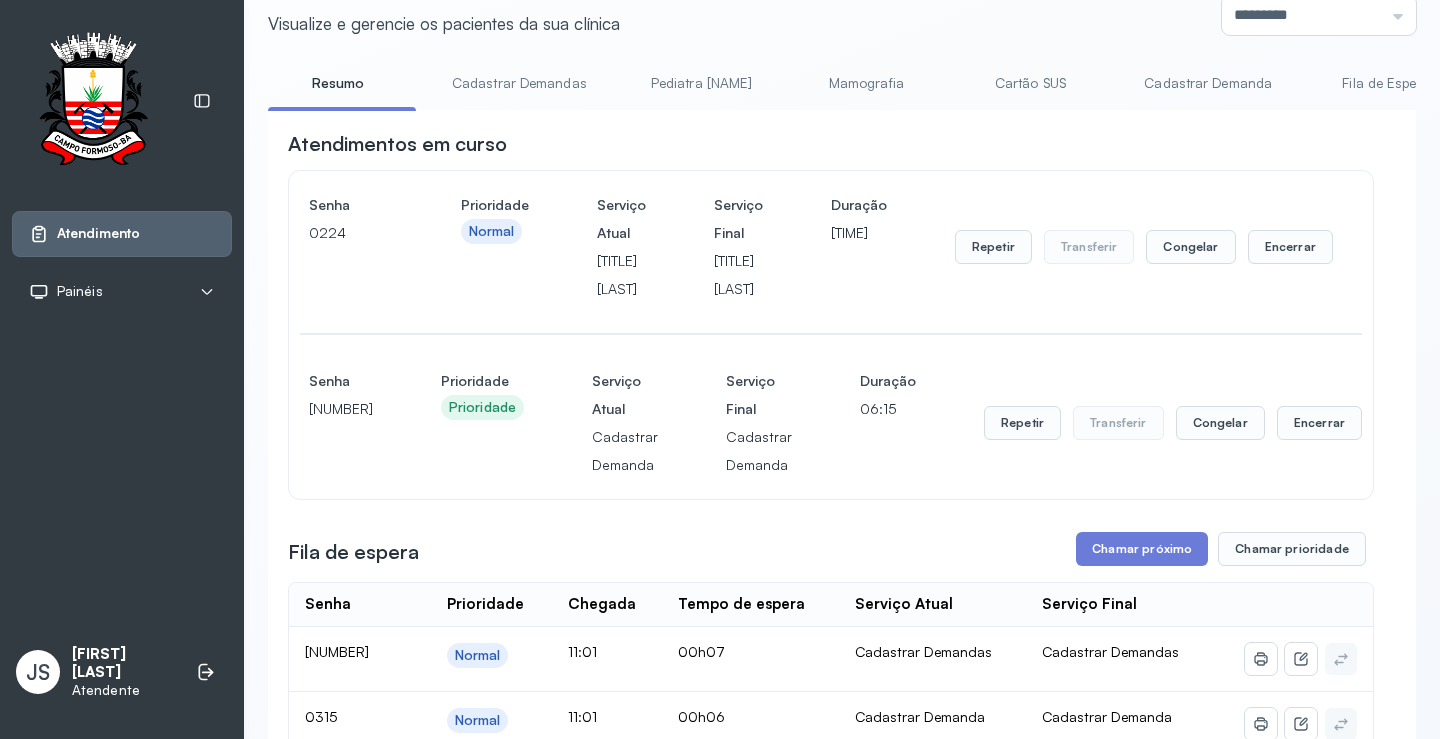 scroll, scrollTop: 100, scrollLeft: 0, axis: vertical 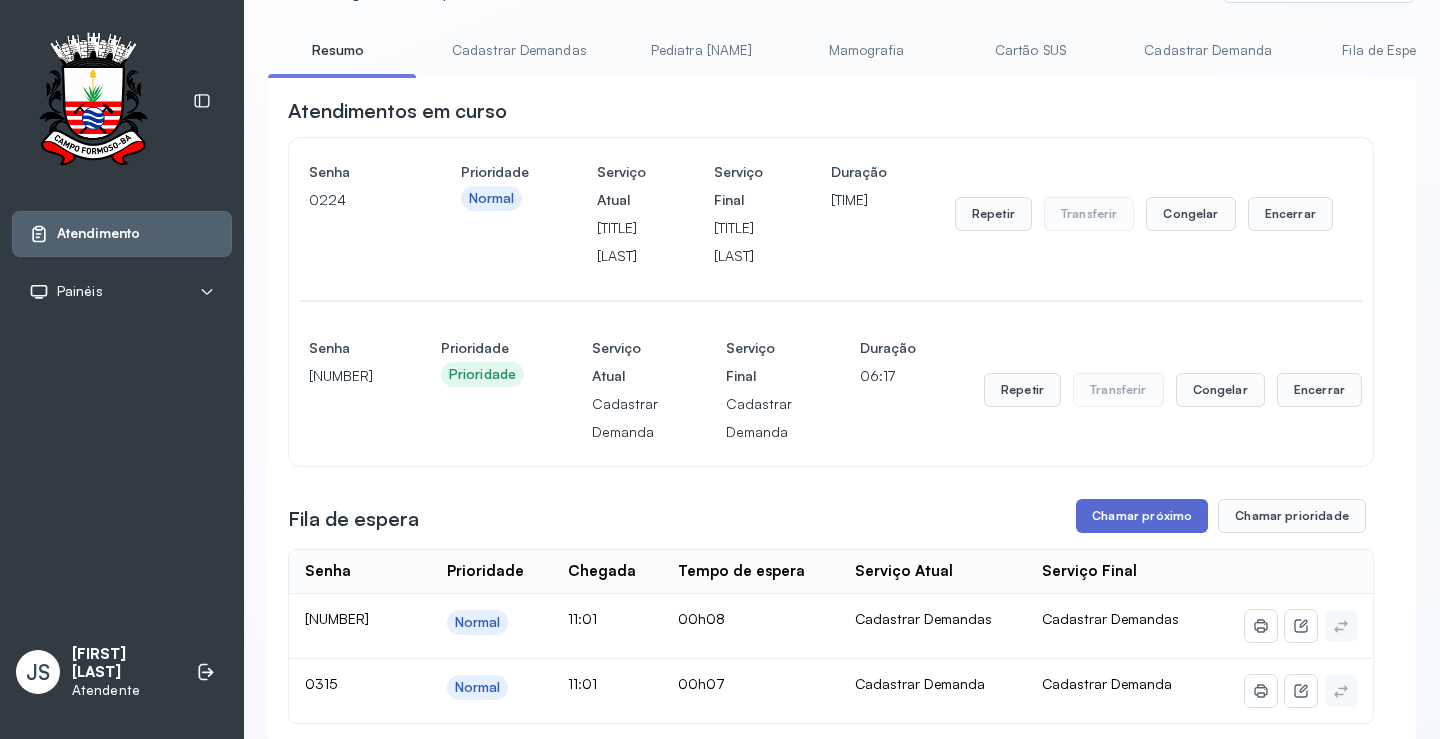 click on "Chamar próximo" at bounding box center [1142, 516] 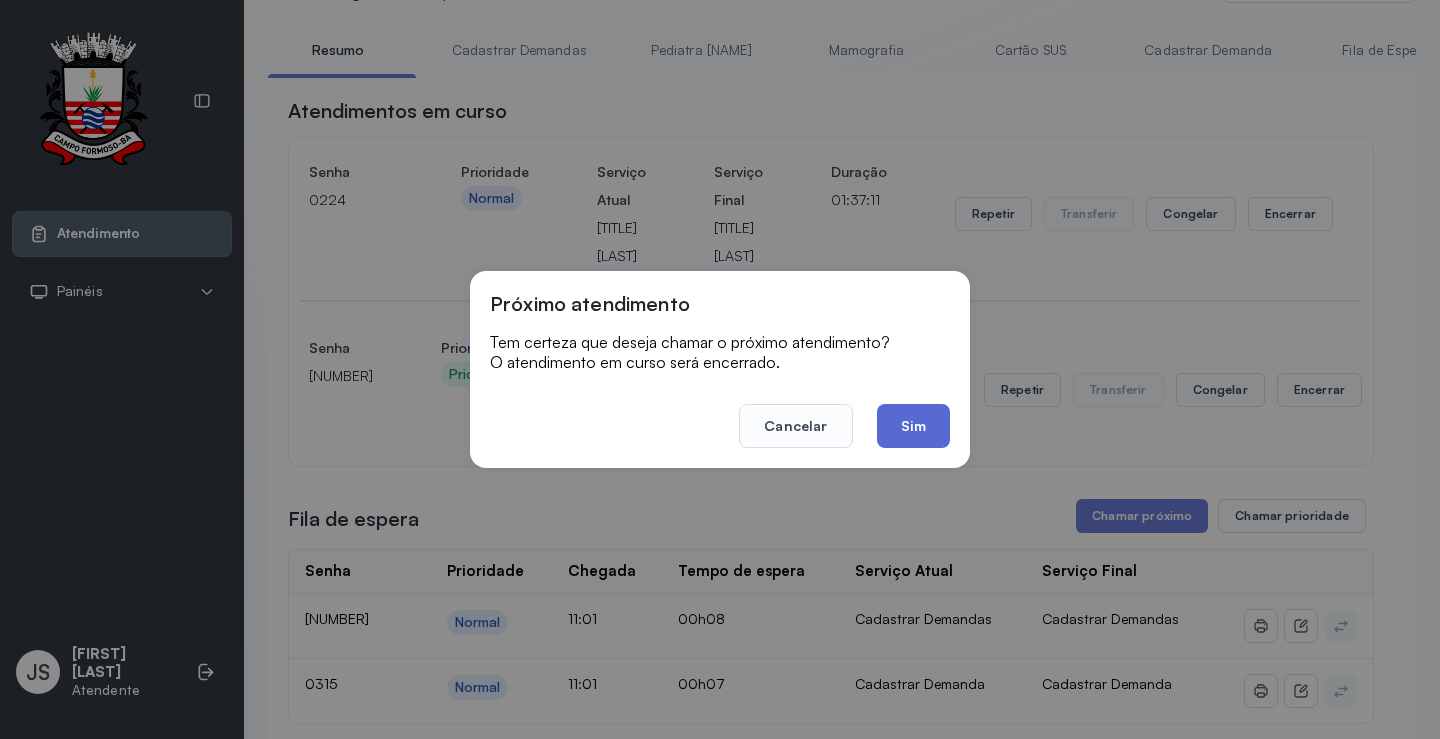 click on "Sim" 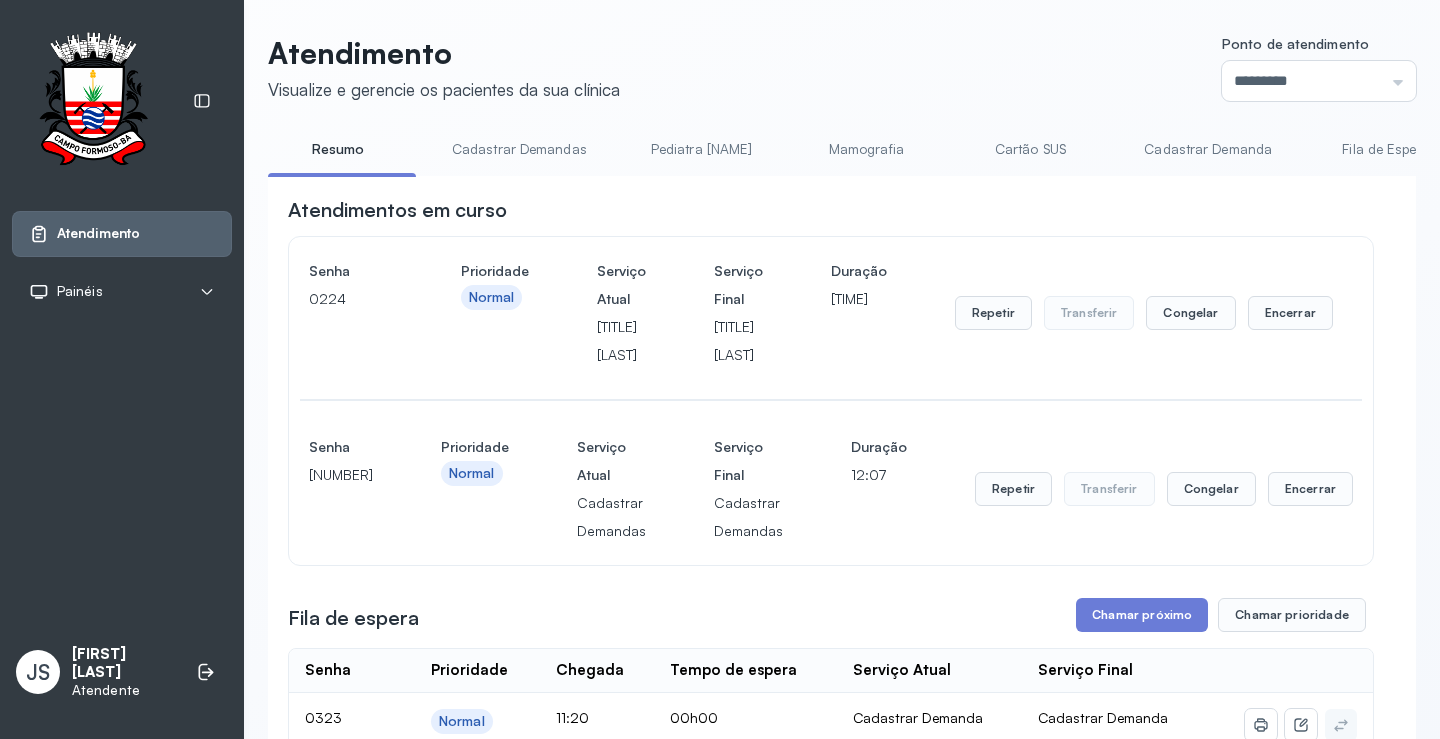 scroll, scrollTop: 100, scrollLeft: 0, axis: vertical 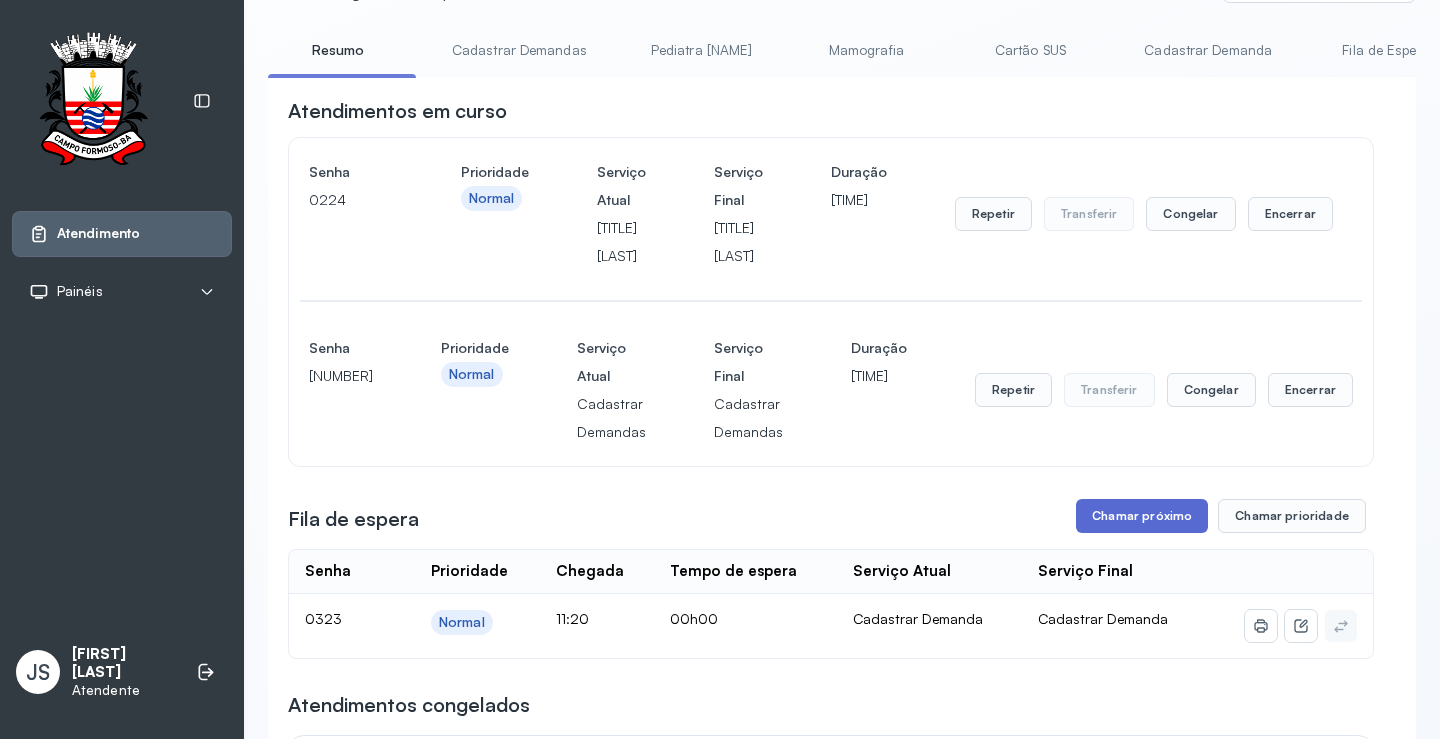 click on "Chamar próximo" at bounding box center [1142, 516] 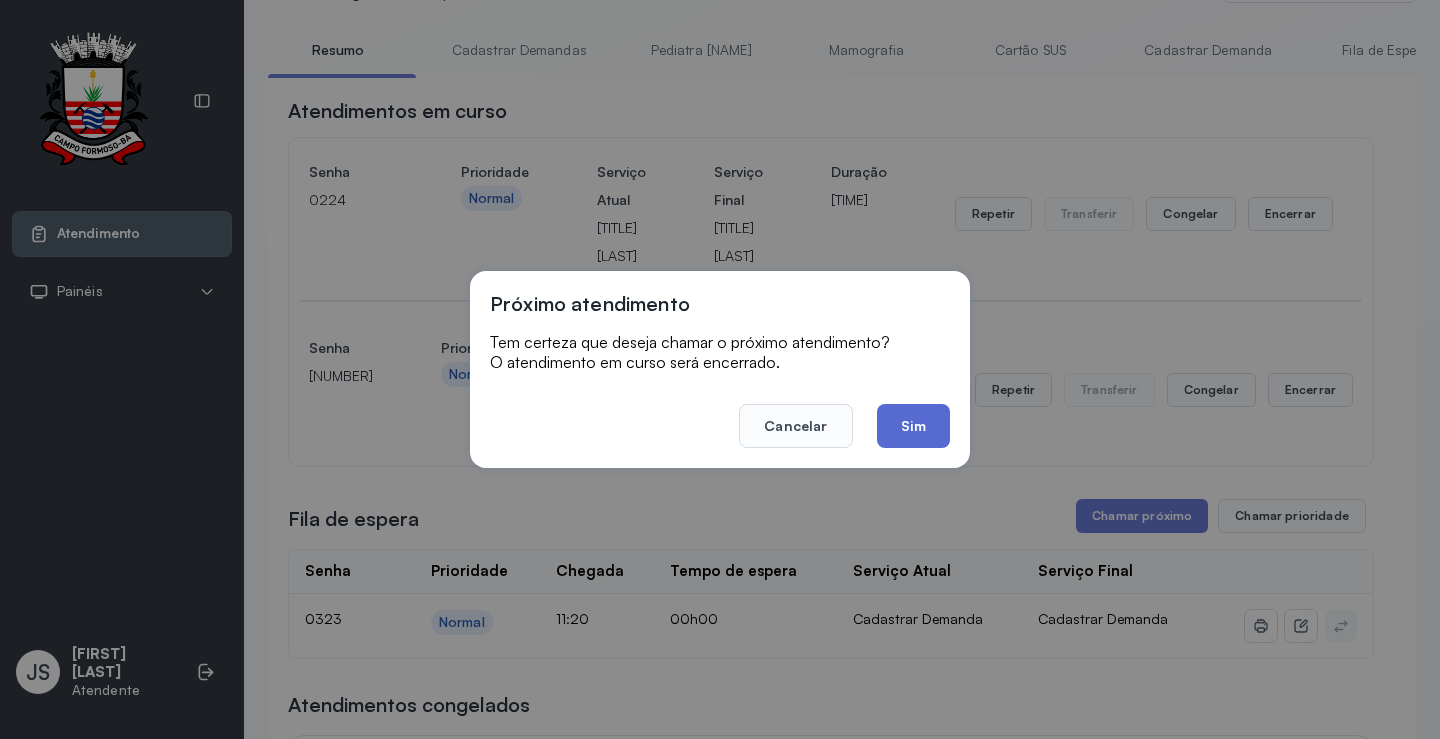 click on "Sim" 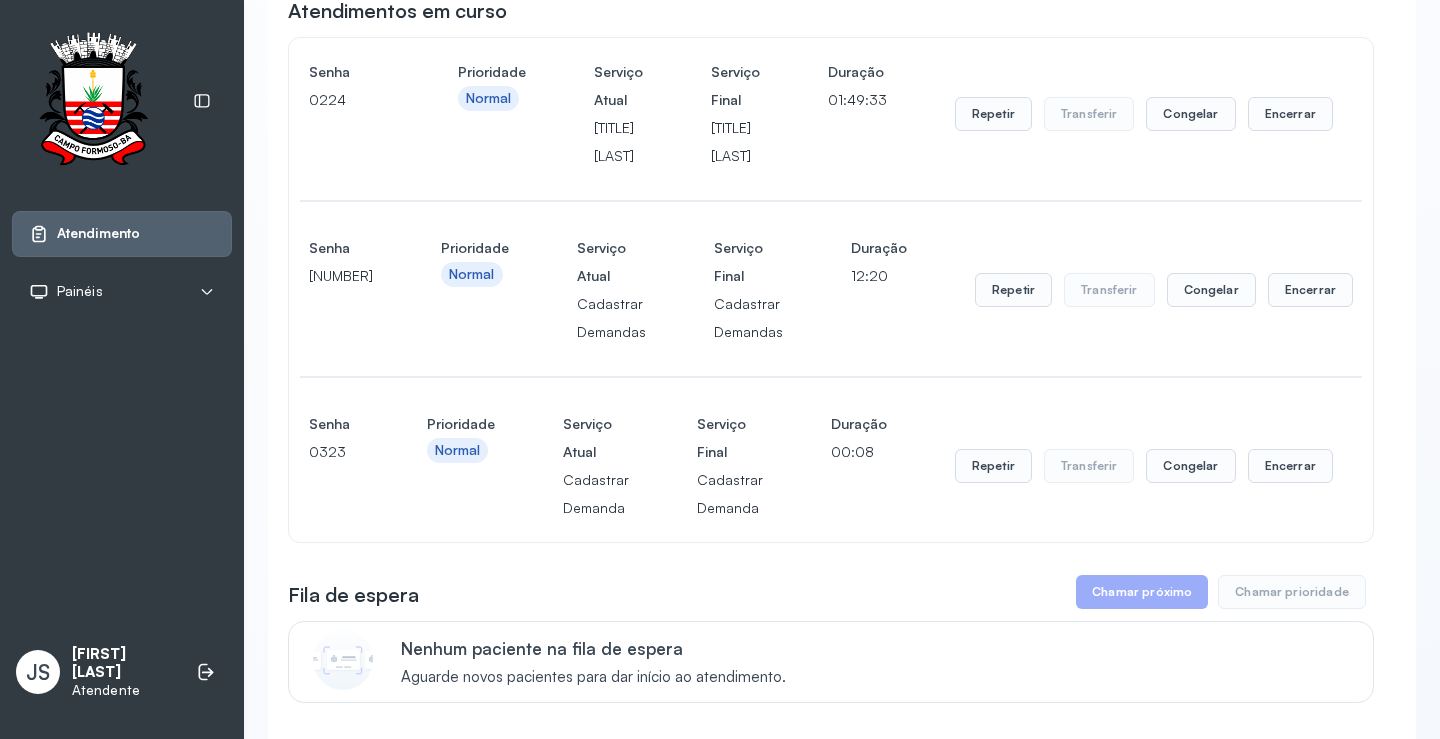 scroll, scrollTop: 0, scrollLeft: 0, axis: both 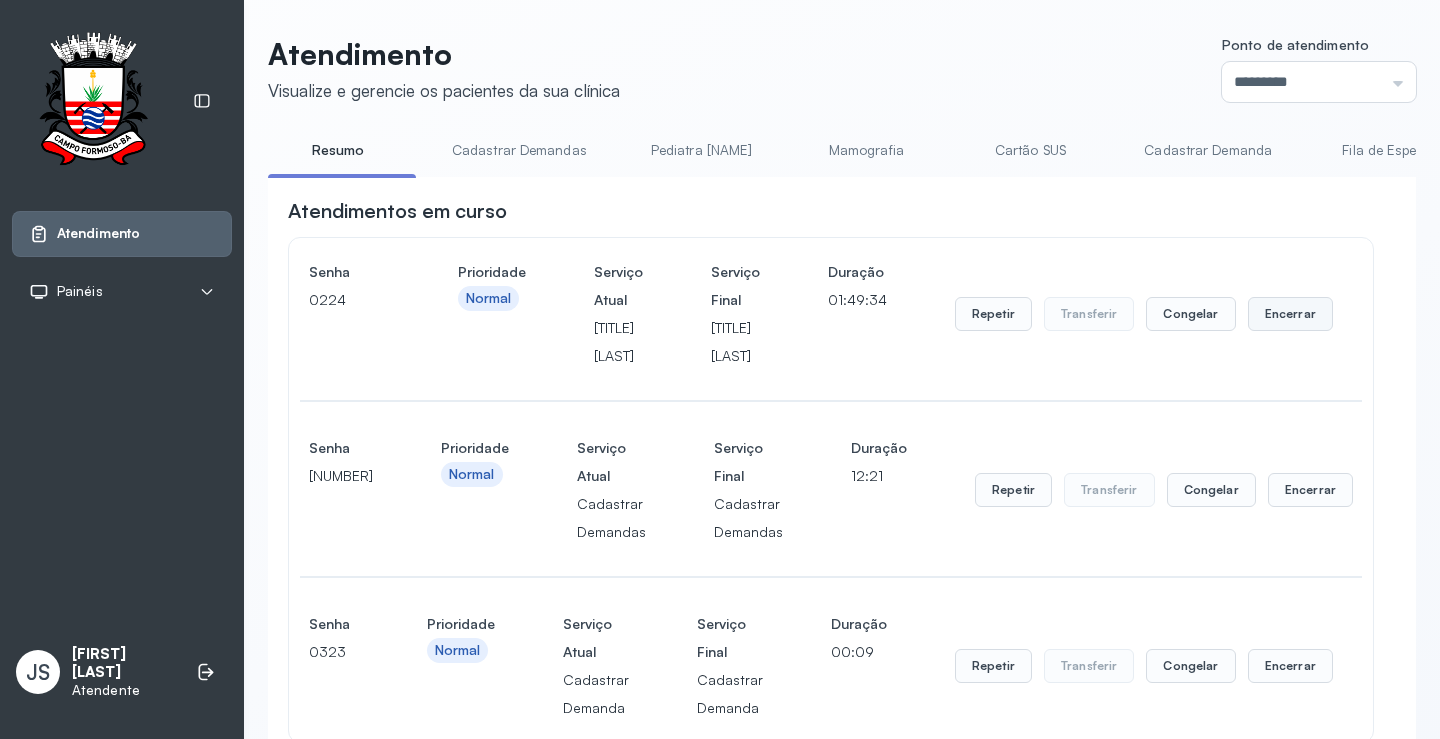 click on "Encerrar" at bounding box center [1290, 314] 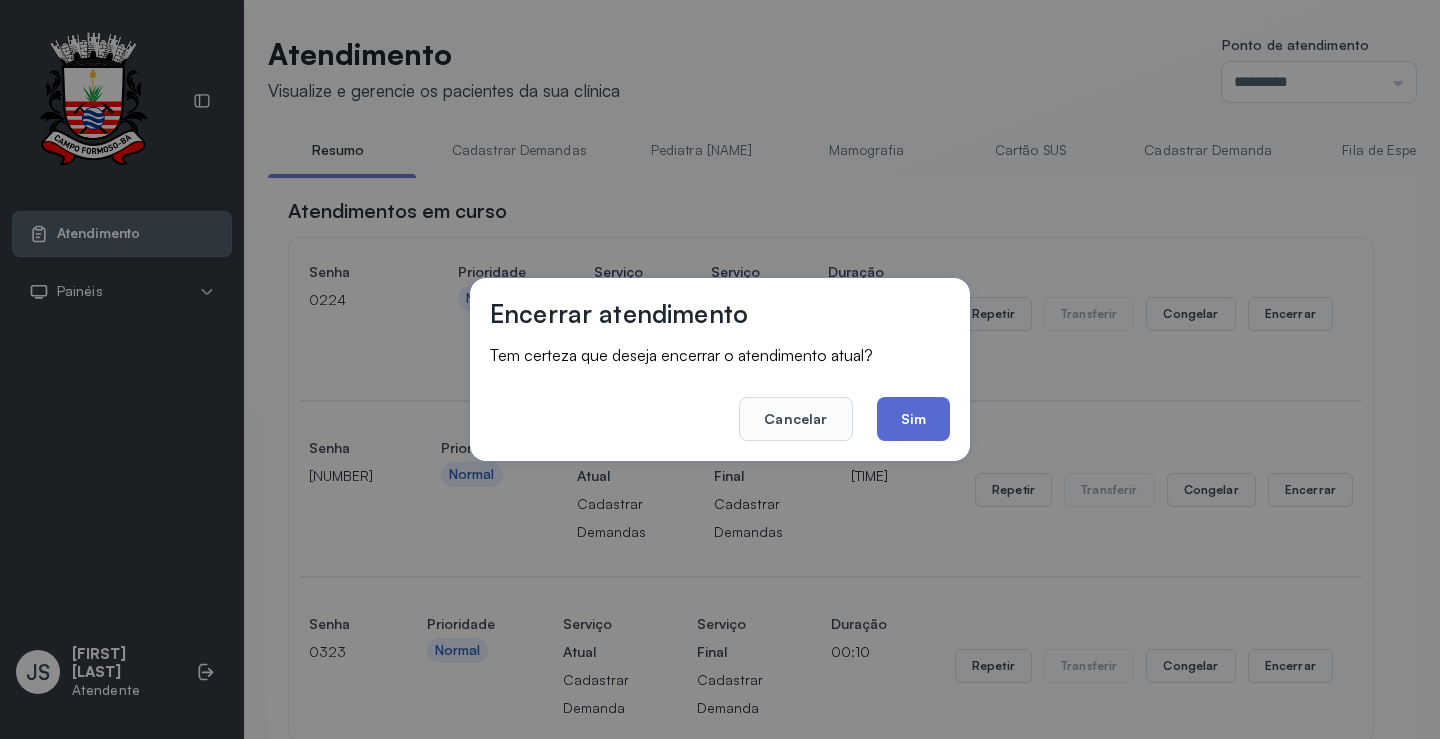 click on "Sim" 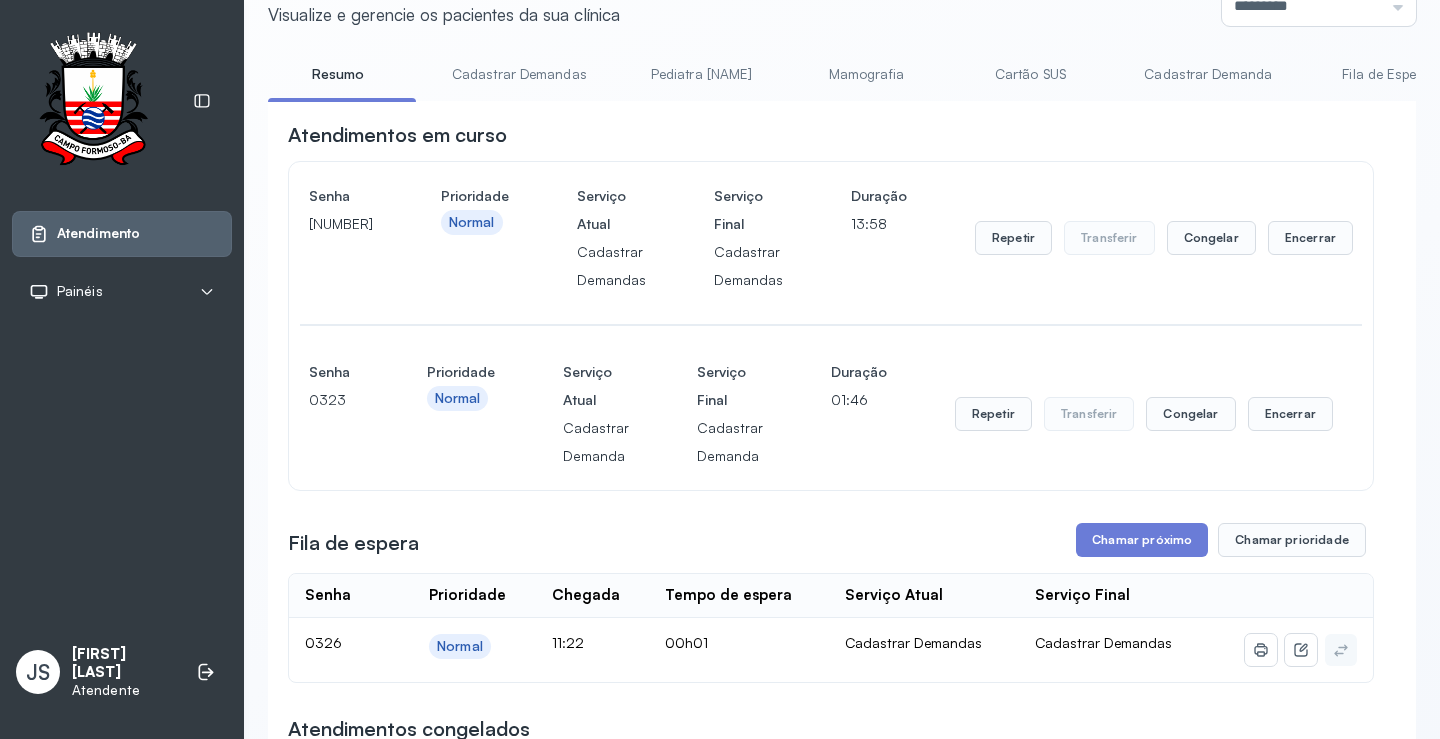 scroll, scrollTop: 200, scrollLeft: 0, axis: vertical 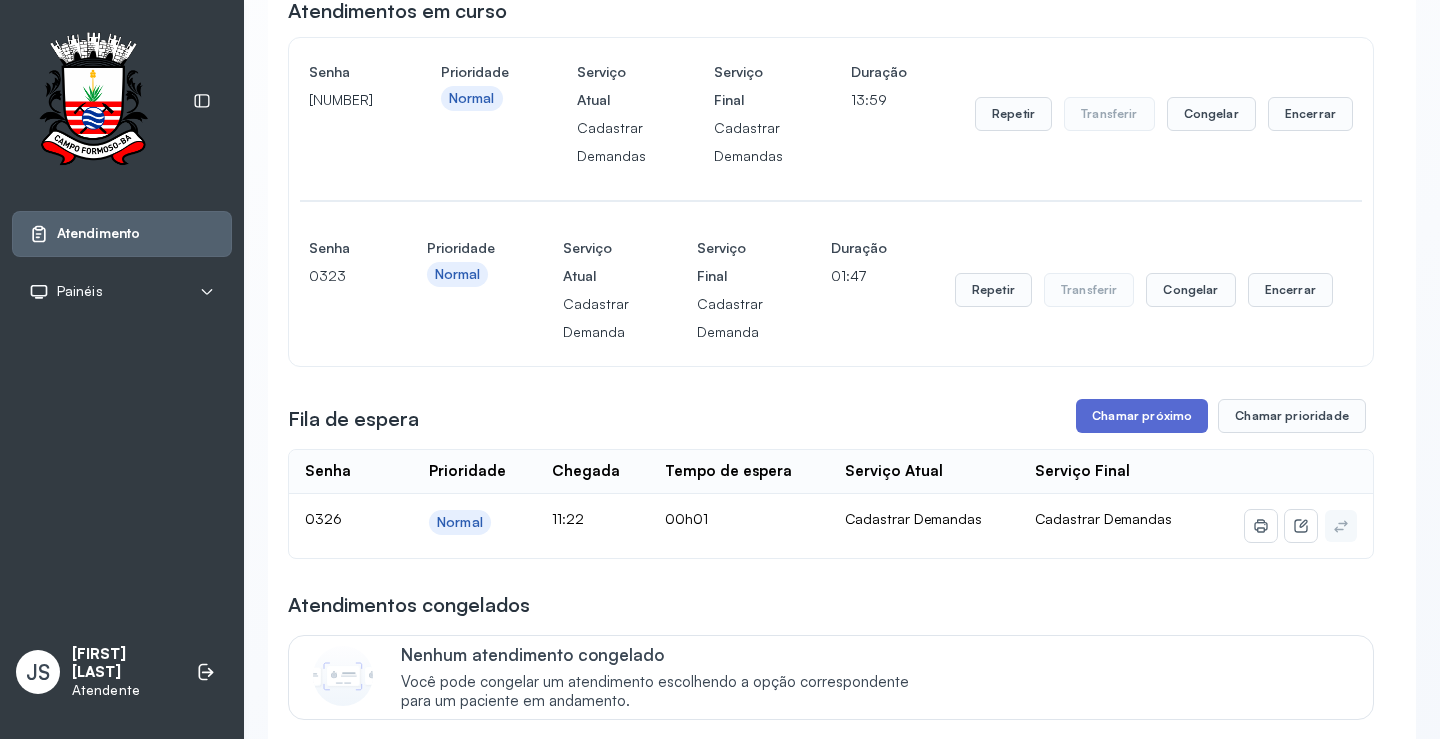 click on "Chamar próximo" at bounding box center (1142, 416) 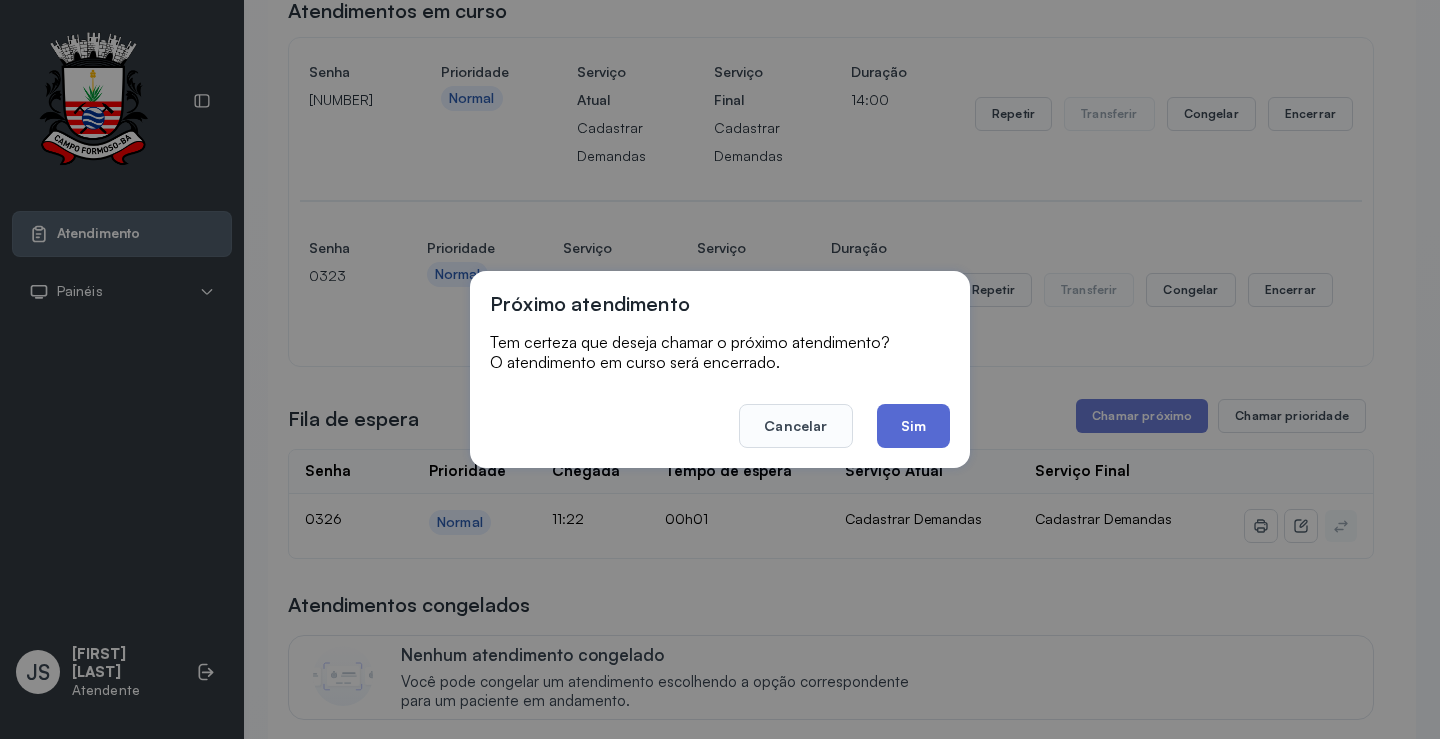 click on "Sim" 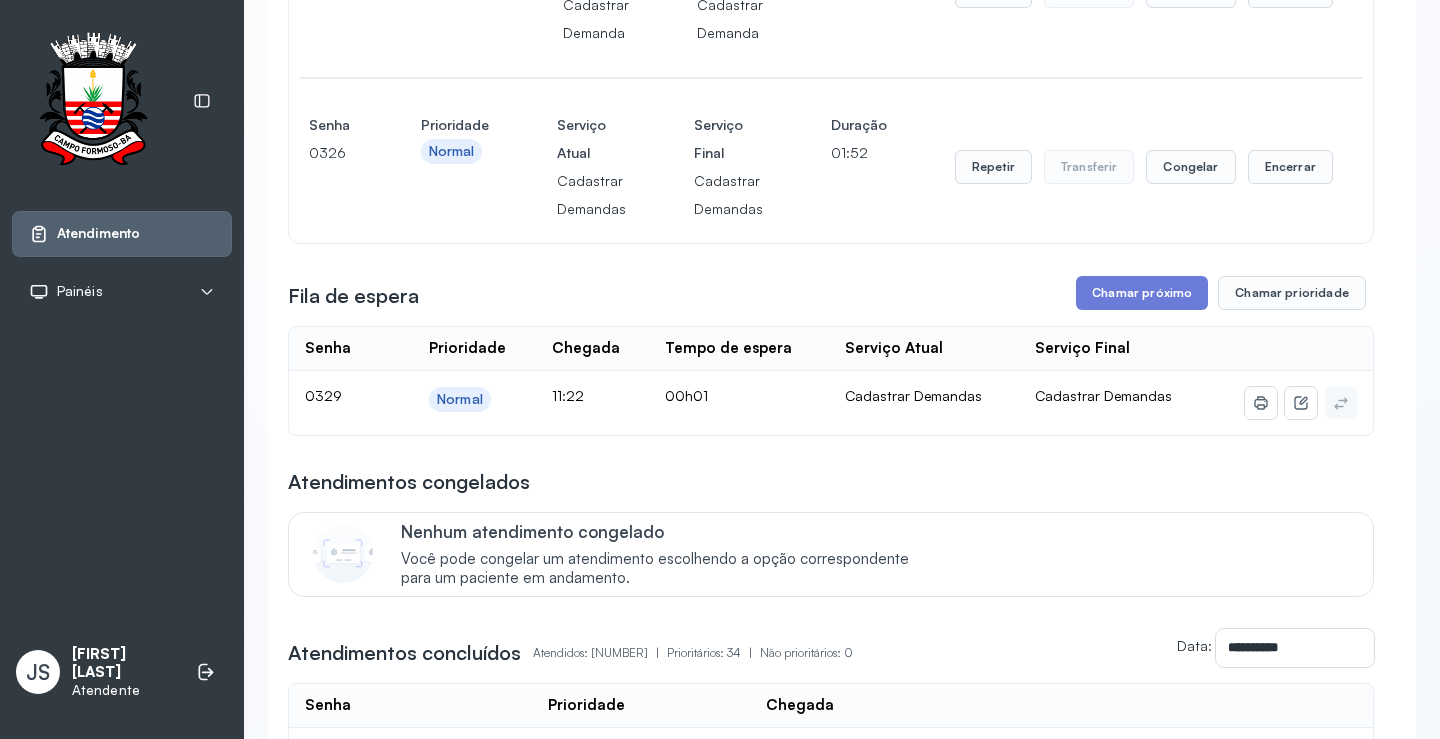 scroll, scrollTop: 500, scrollLeft: 0, axis: vertical 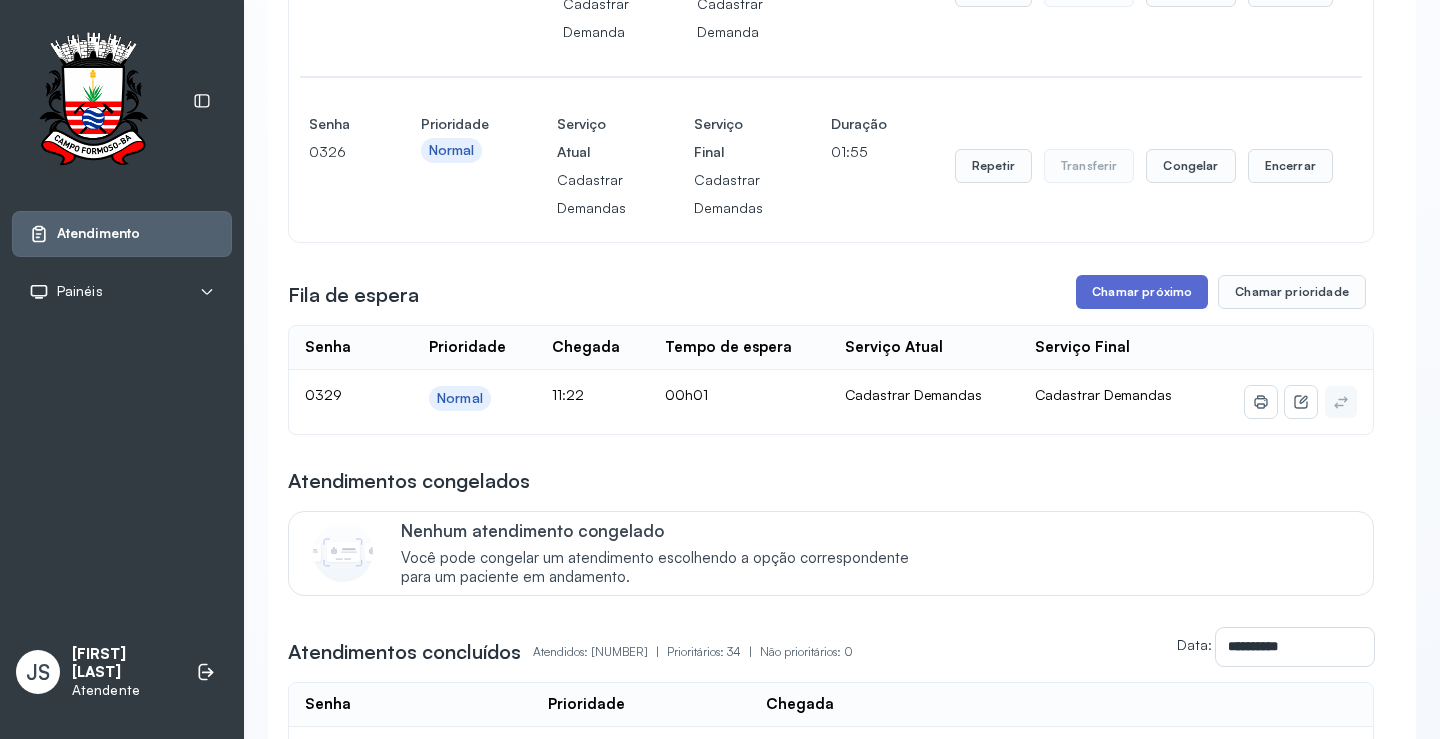 click on "Chamar próximo" at bounding box center [1142, 292] 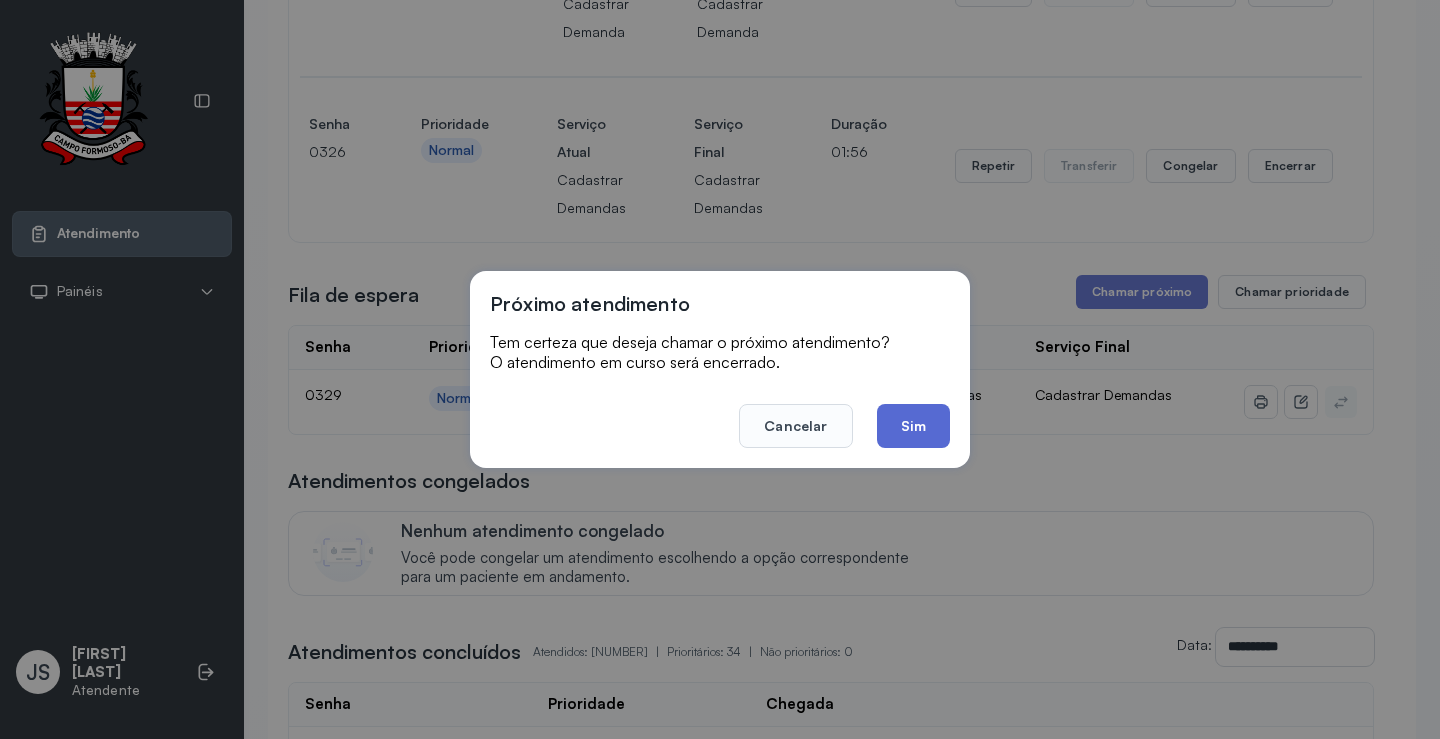 click on "Sim" 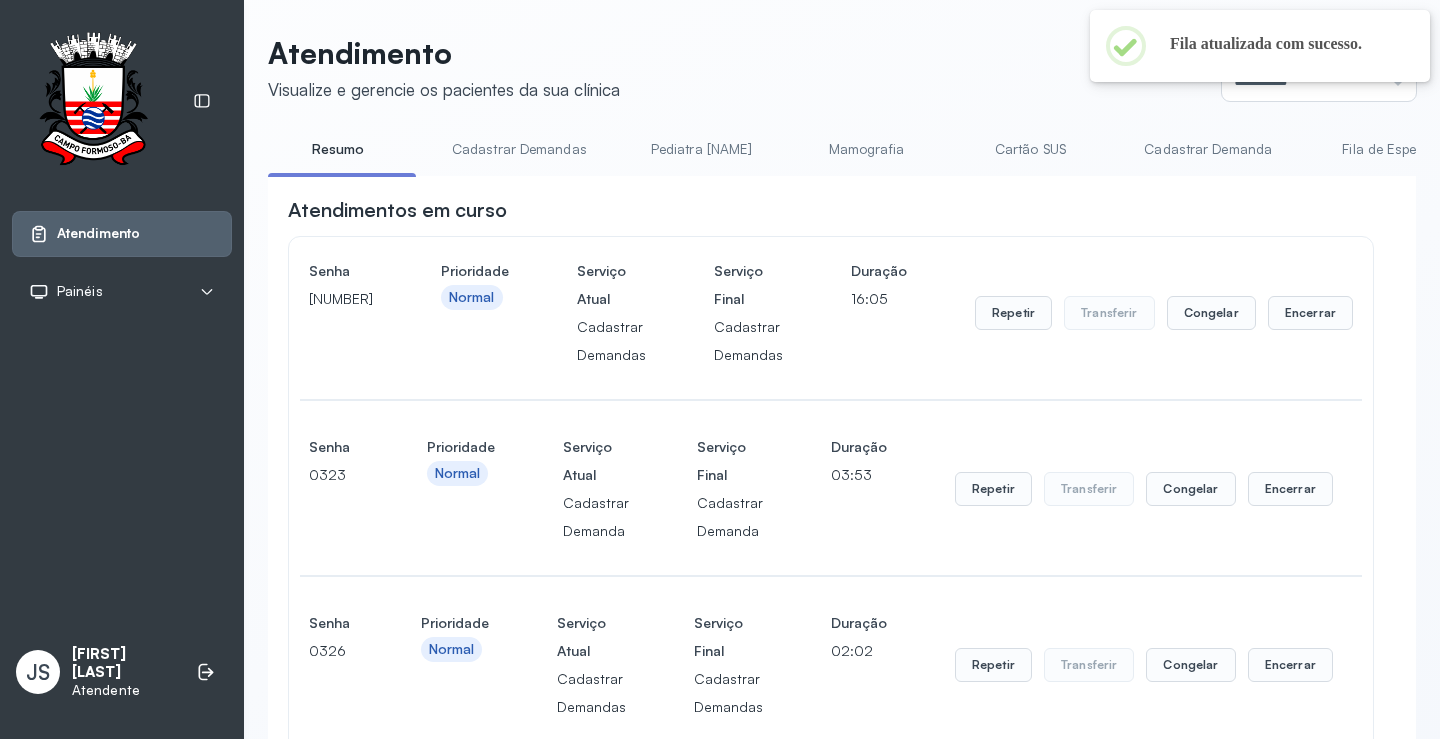 scroll, scrollTop: 500, scrollLeft: 0, axis: vertical 